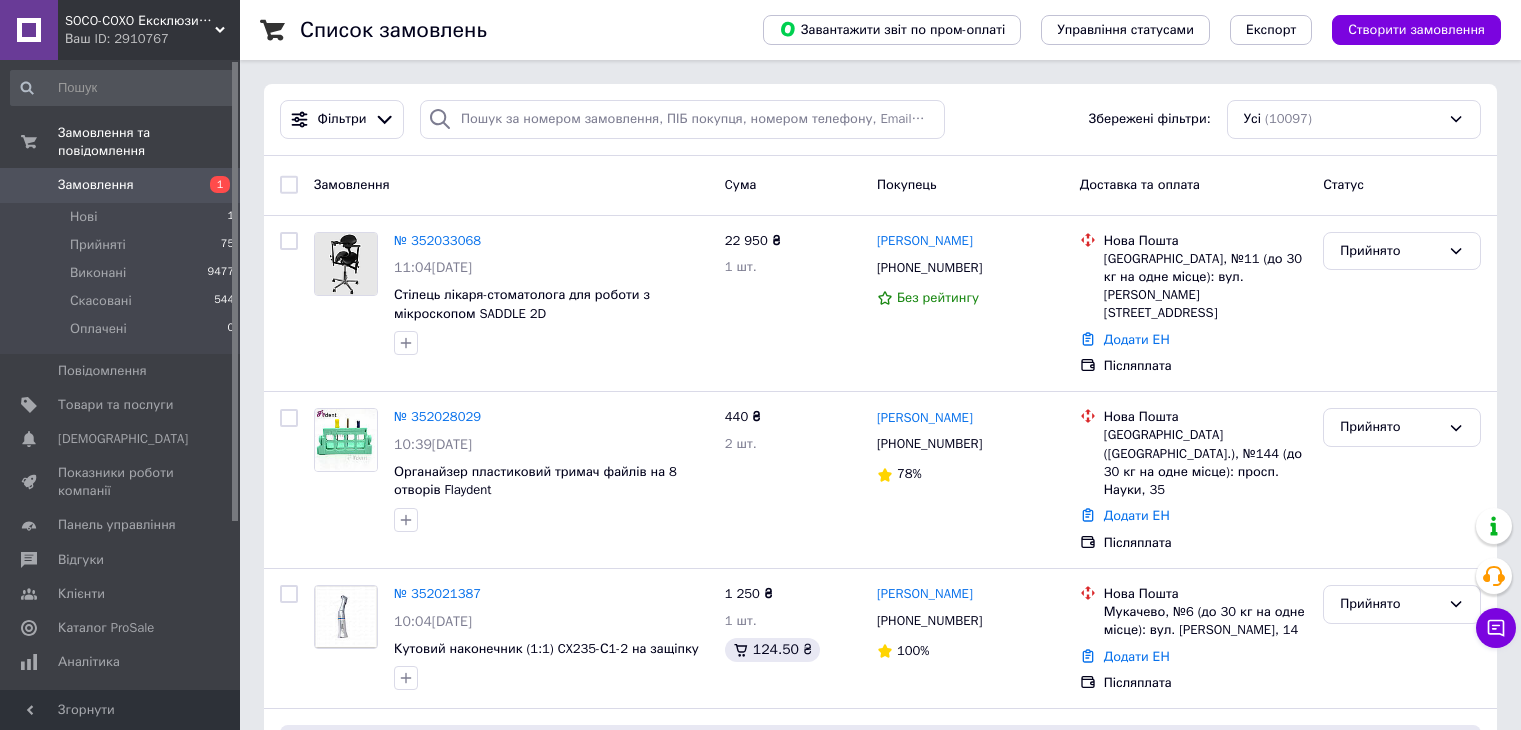 scroll, scrollTop: 0, scrollLeft: 0, axis: both 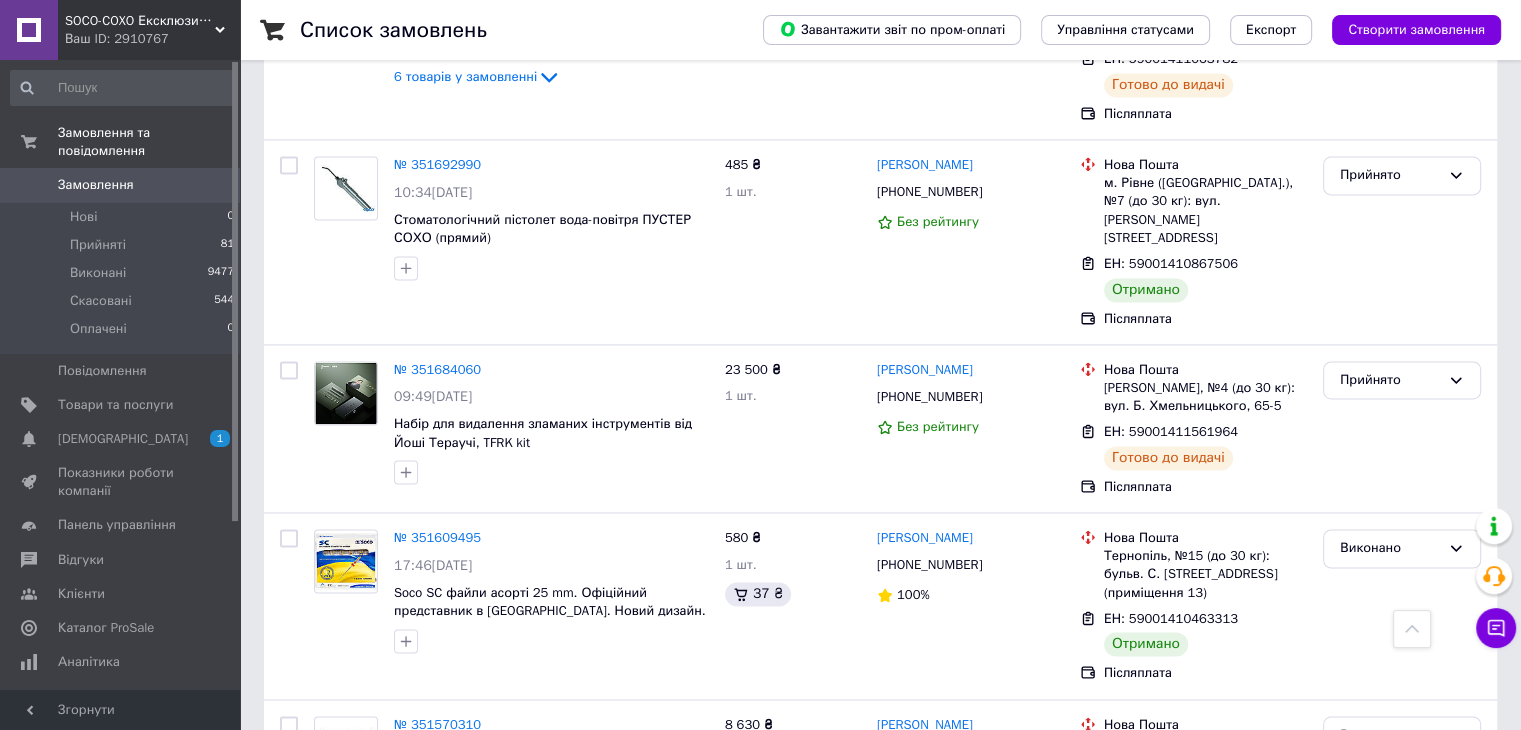 click on "2" at bounding box center (327, 930) 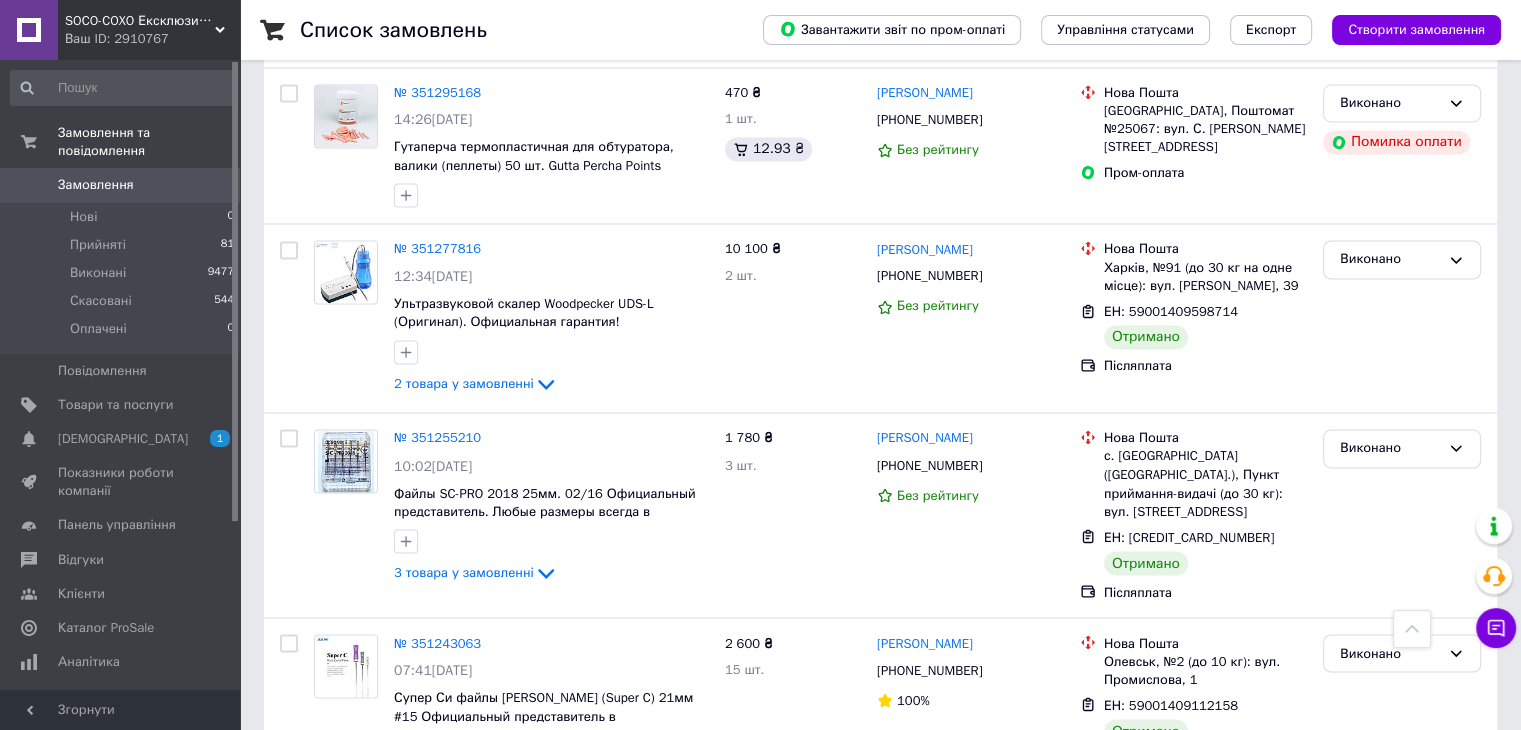 scroll, scrollTop: 3341, scrollLeft: 0, axis: vertical 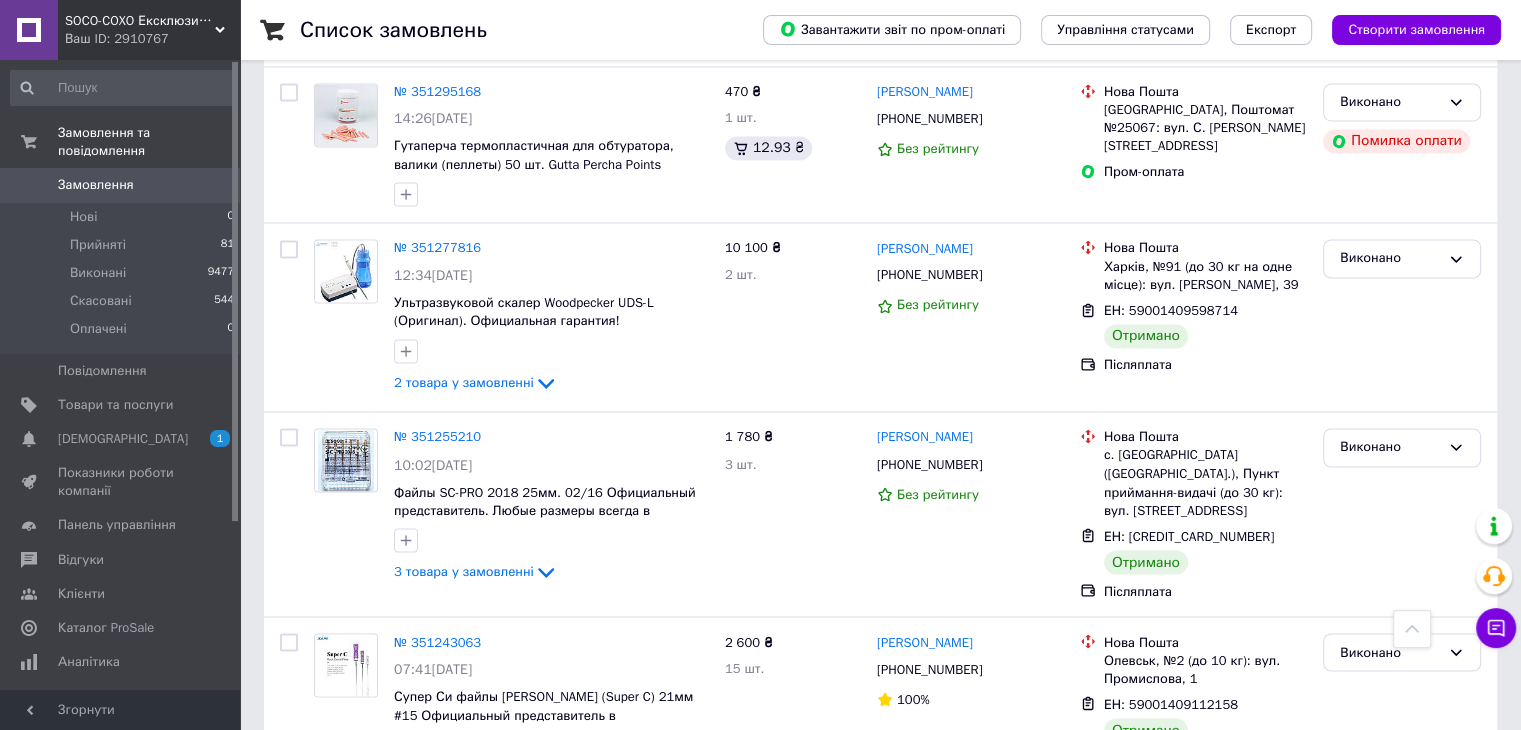 click on "3" at bounding box center [494, 849] 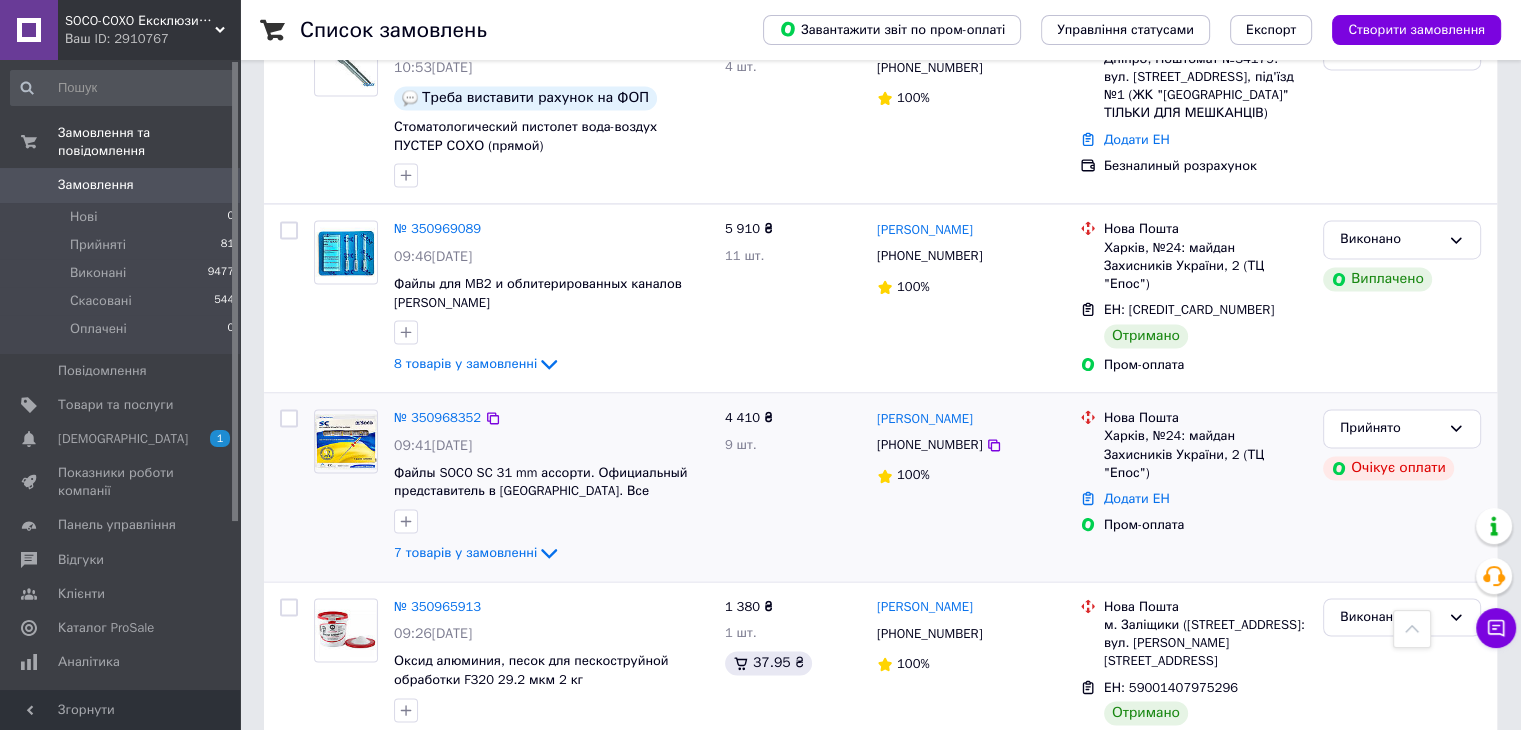 scroll, scrollTop: 3000, scrollLeft: 0, axis: vertical 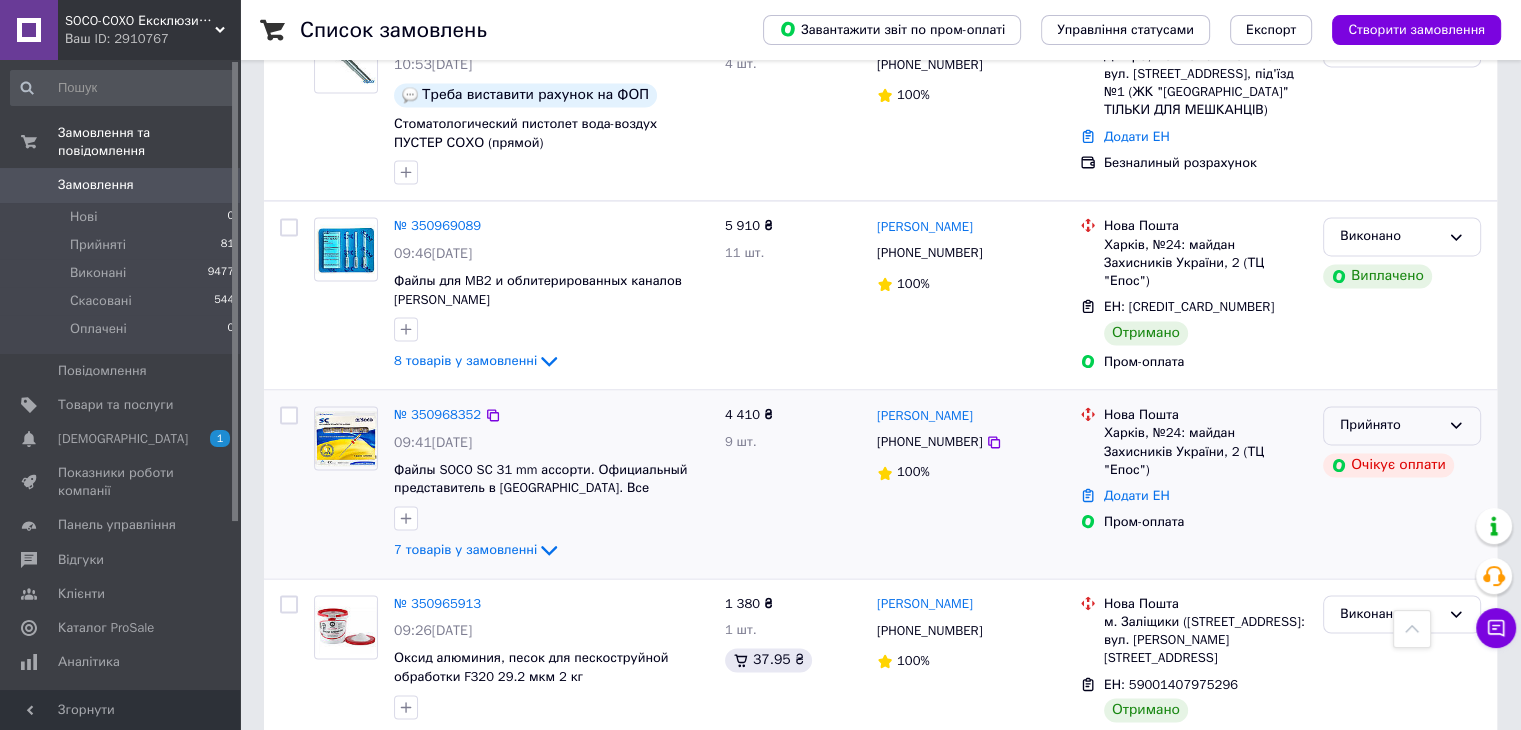 click on "Прийнято" at bounding box center (1402, 425) 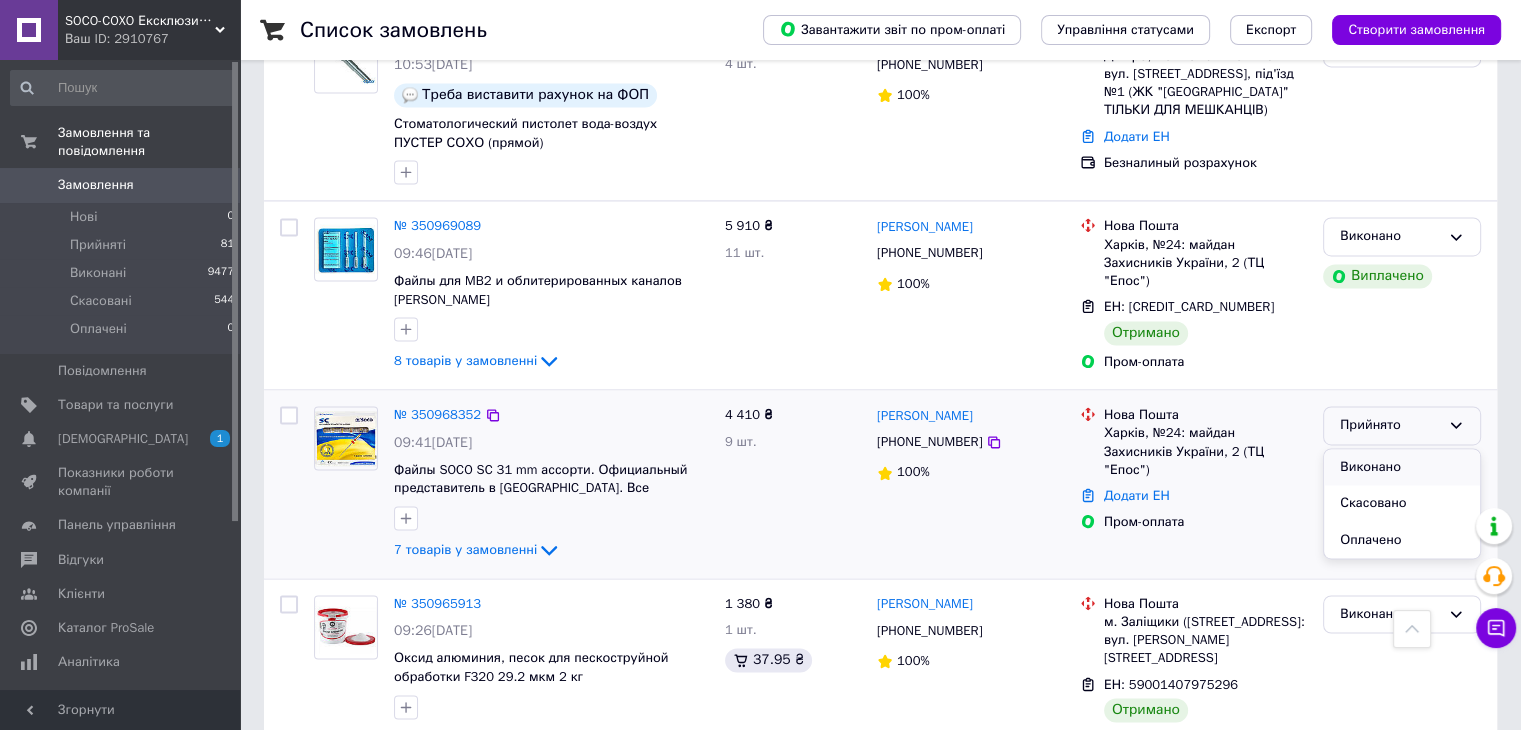 click on "Виконано" at bounding box center (1402, 467) 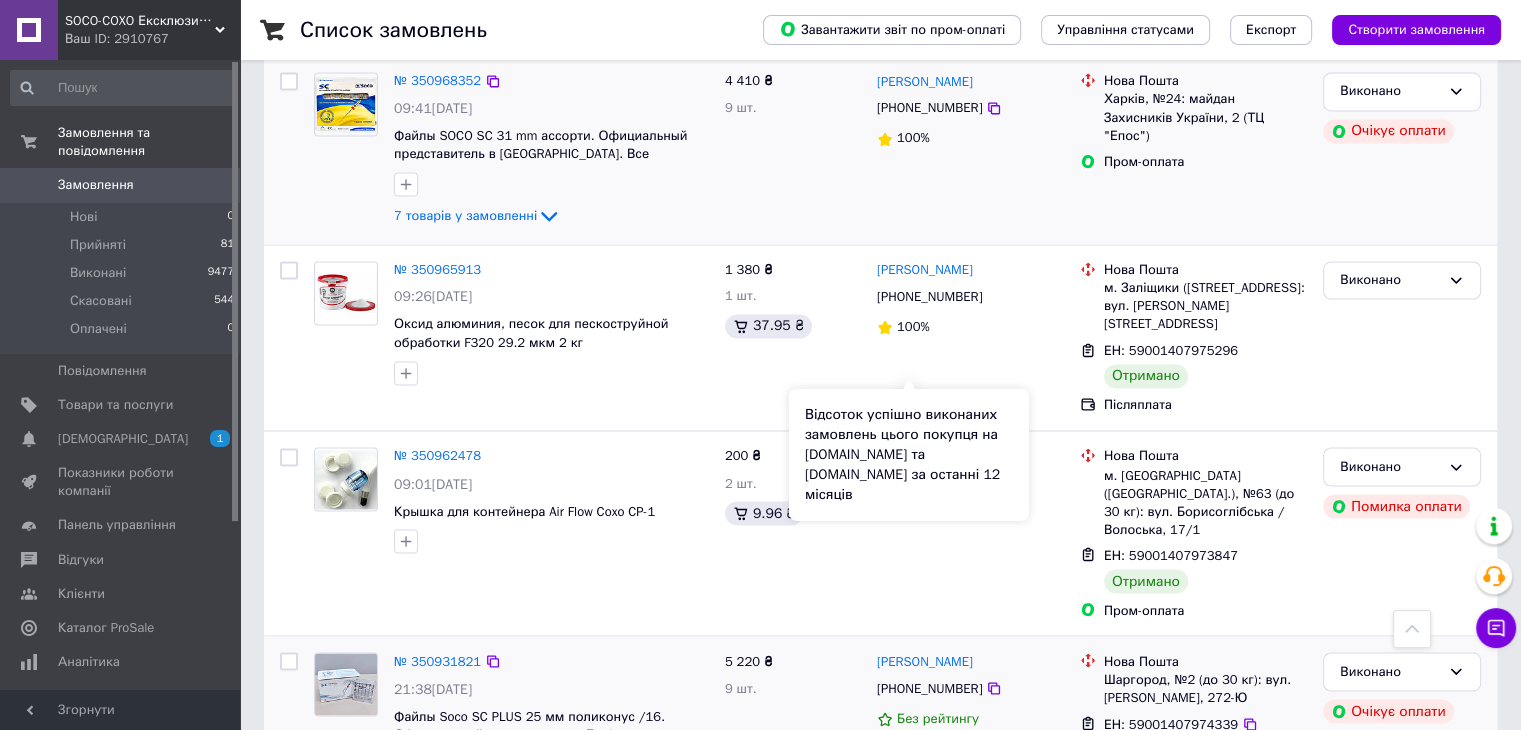 scroll, scrollTop: 3349, scrollLeft: 0, axis: vertical 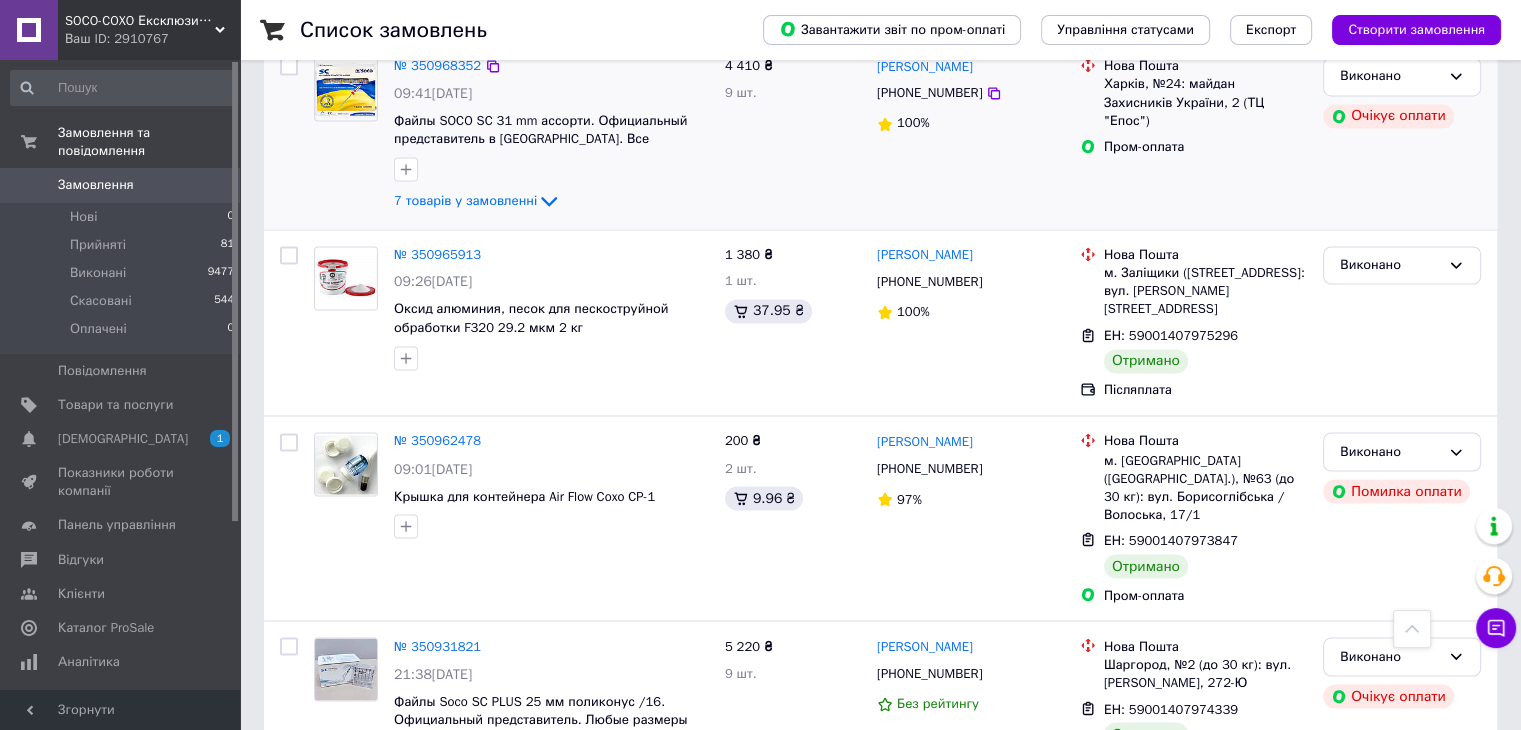 click on "4" at bounding box center (539, 854) 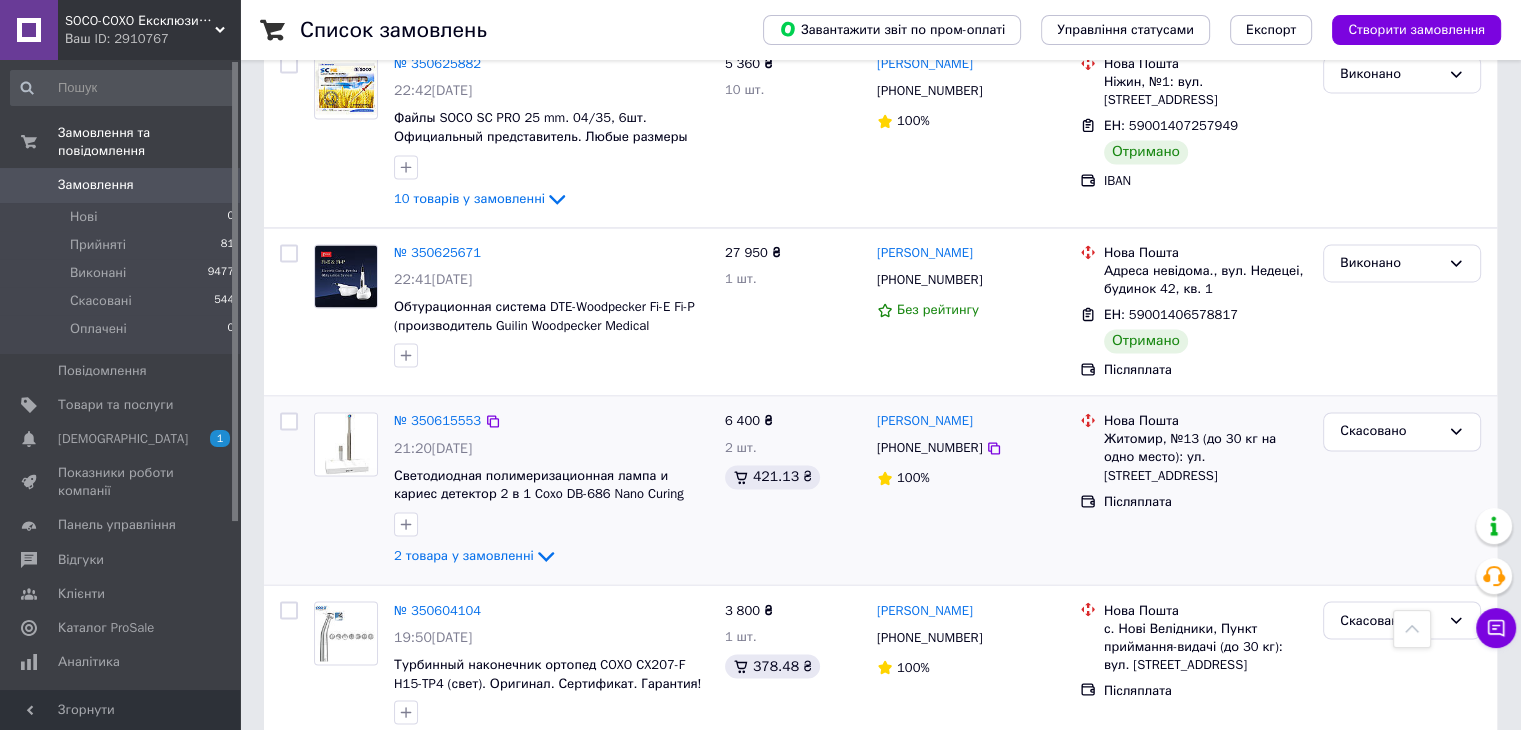scroll, scrollTop: 3291, scrollLeft: 0, axis: vertical 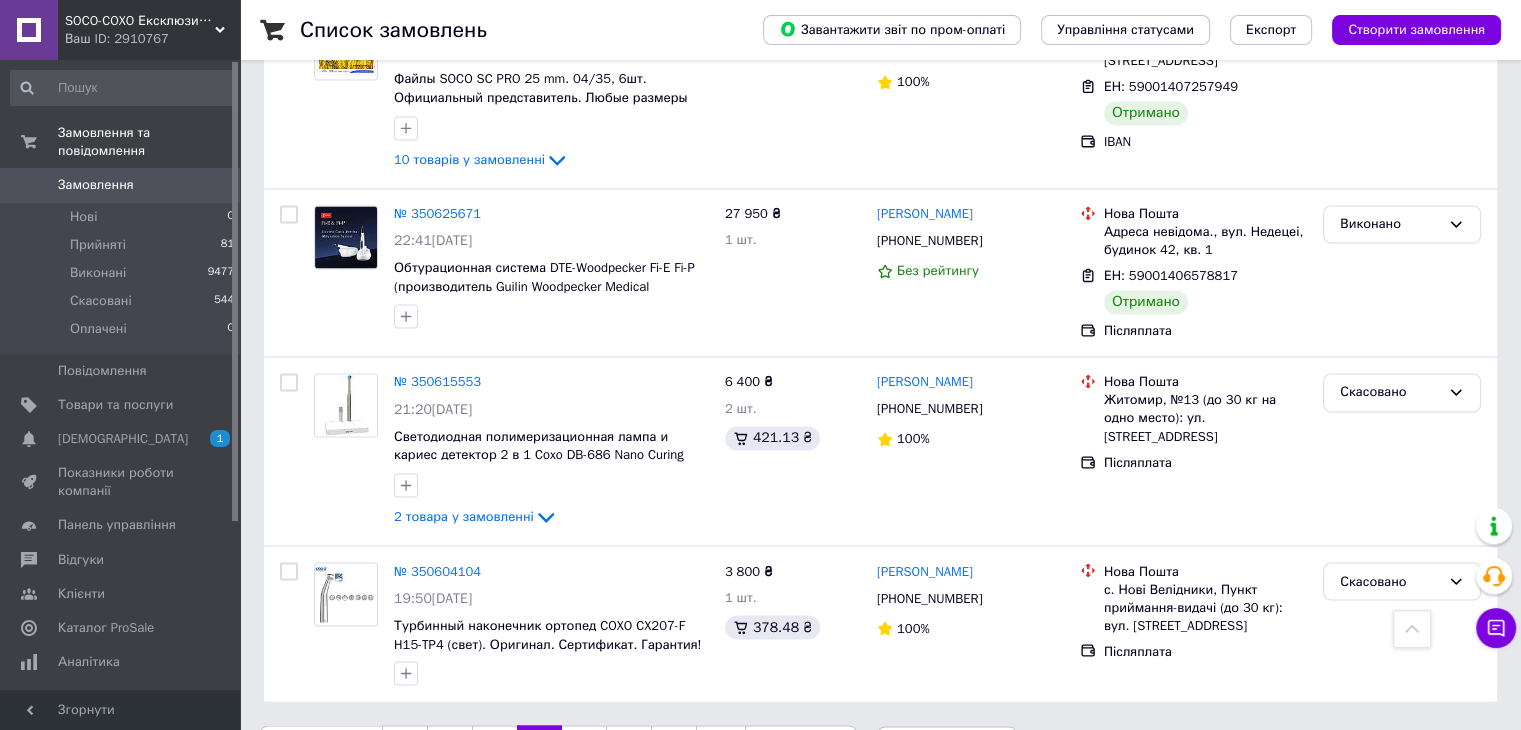 click on "5" at bounding box center [584, 746] 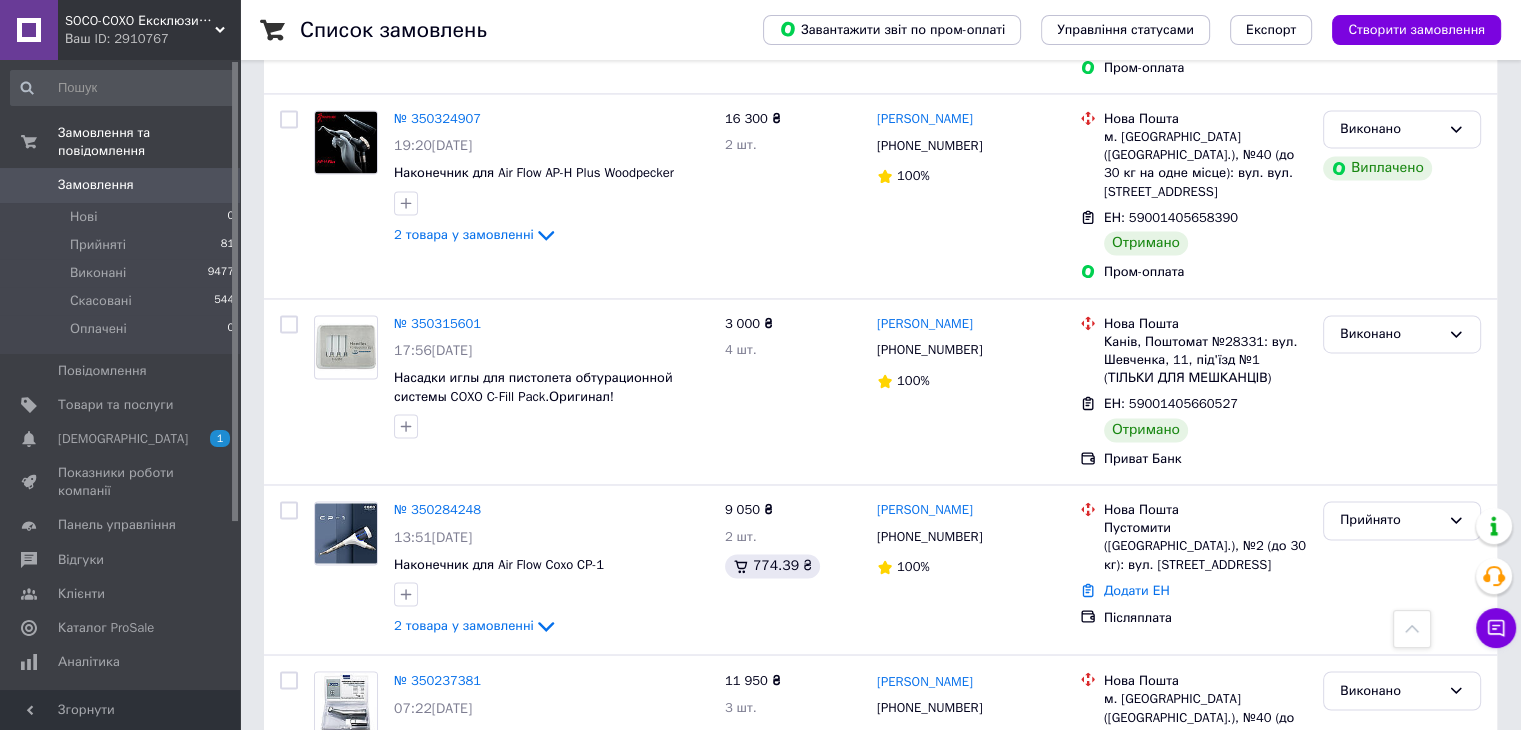 scroll, scrollTop: 3200, scrollLeft: 0, axis: vertical 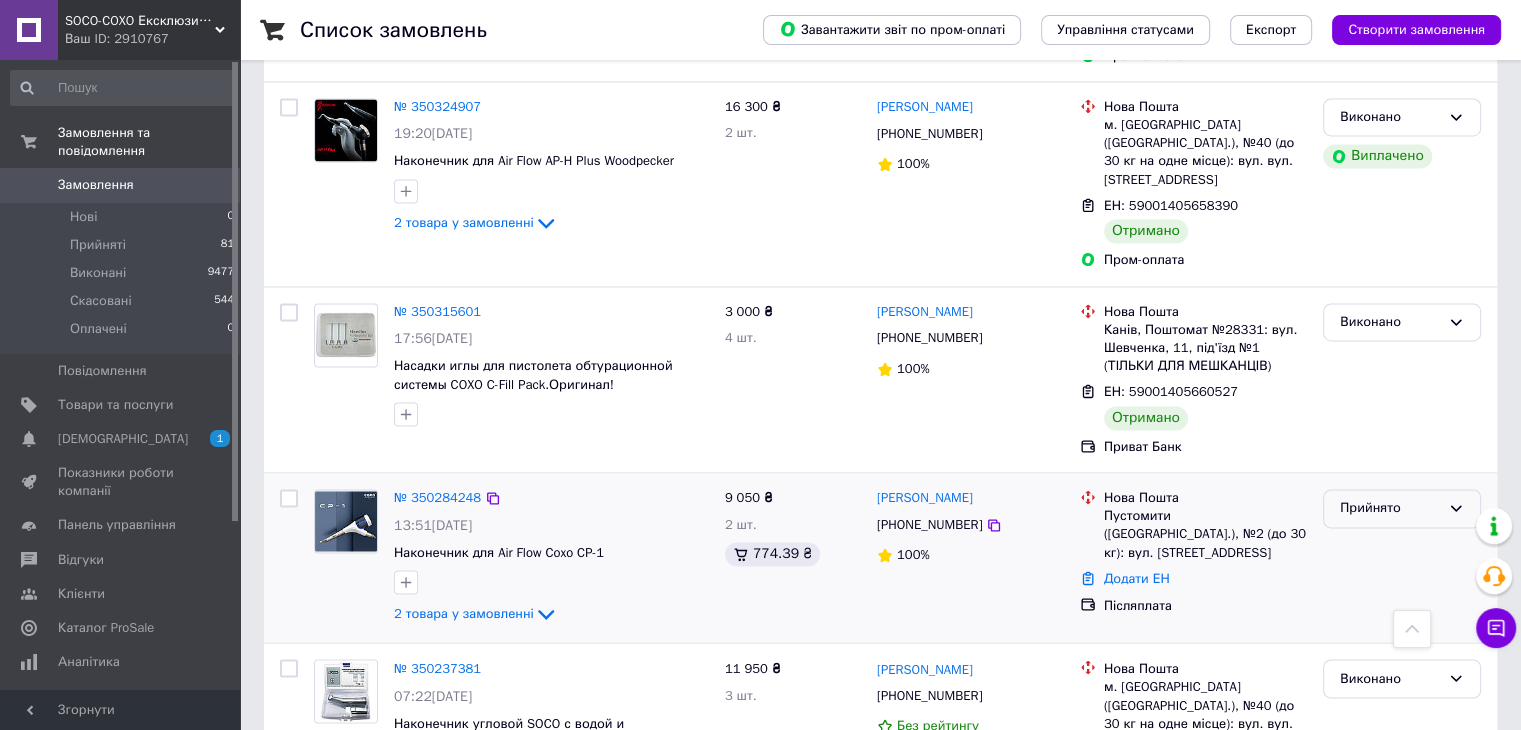 click on "Прийнято" at bounding box center (1390, 508) 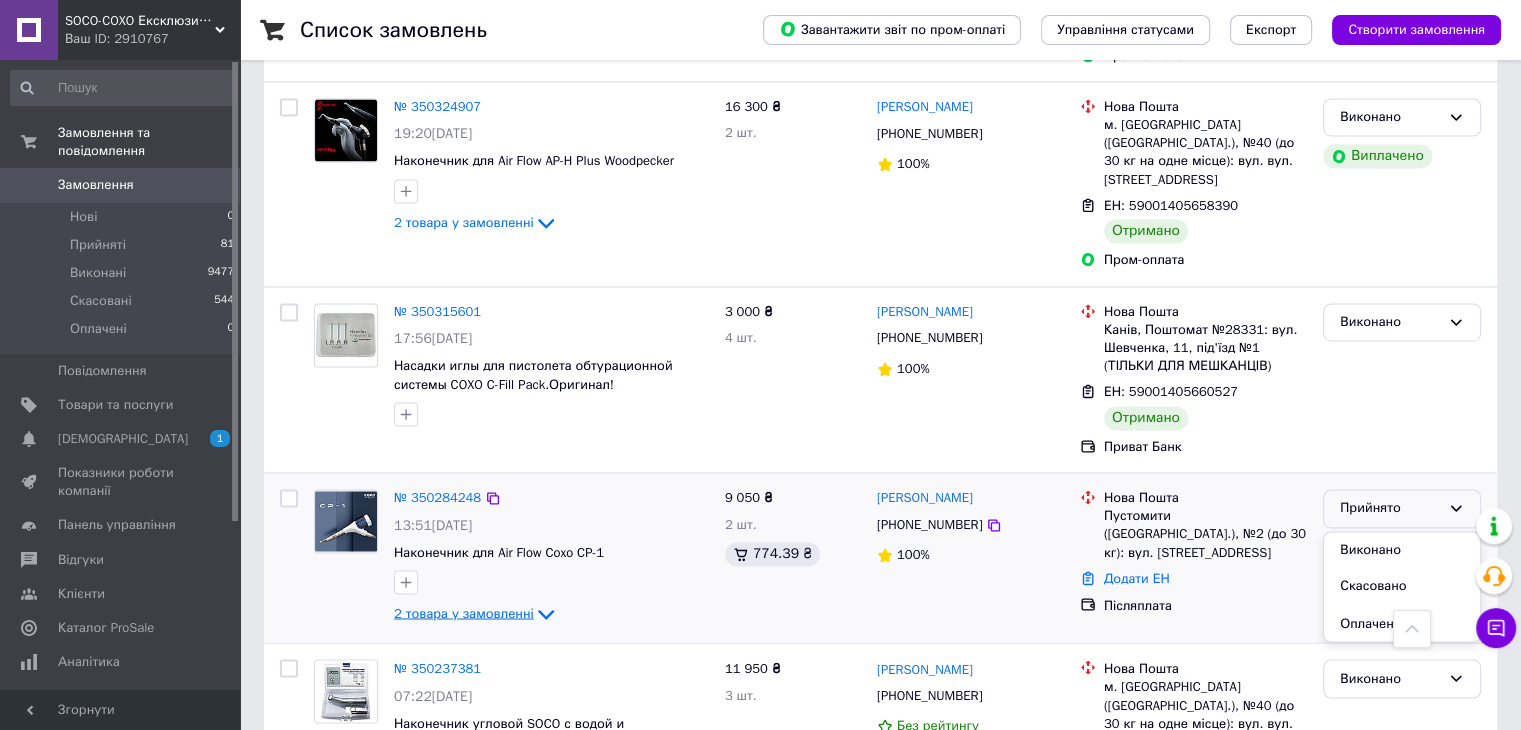 click on "2 товара у замовленні" at bounding box center (464, 613) 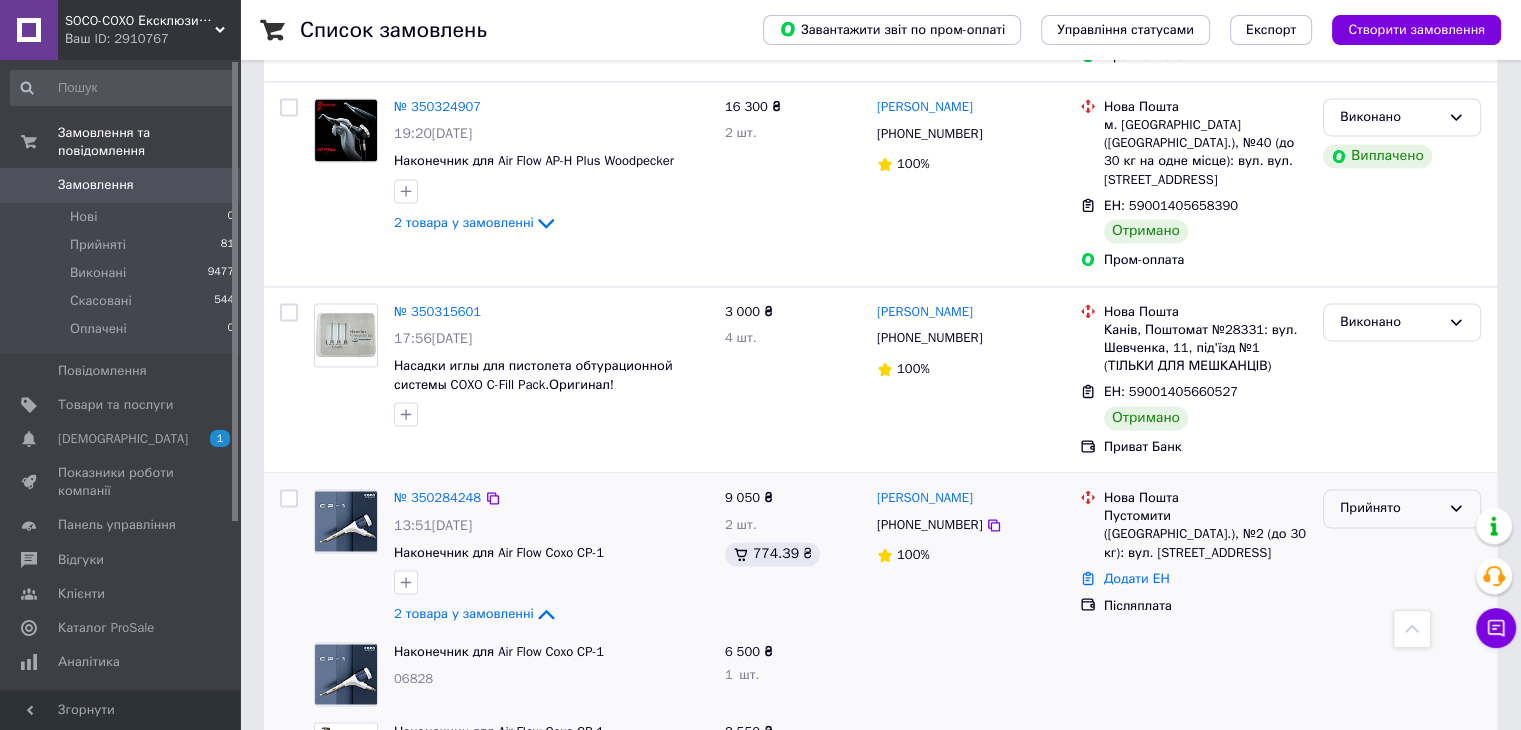 click on "Прийнято" at bounding box center (1390, 508) 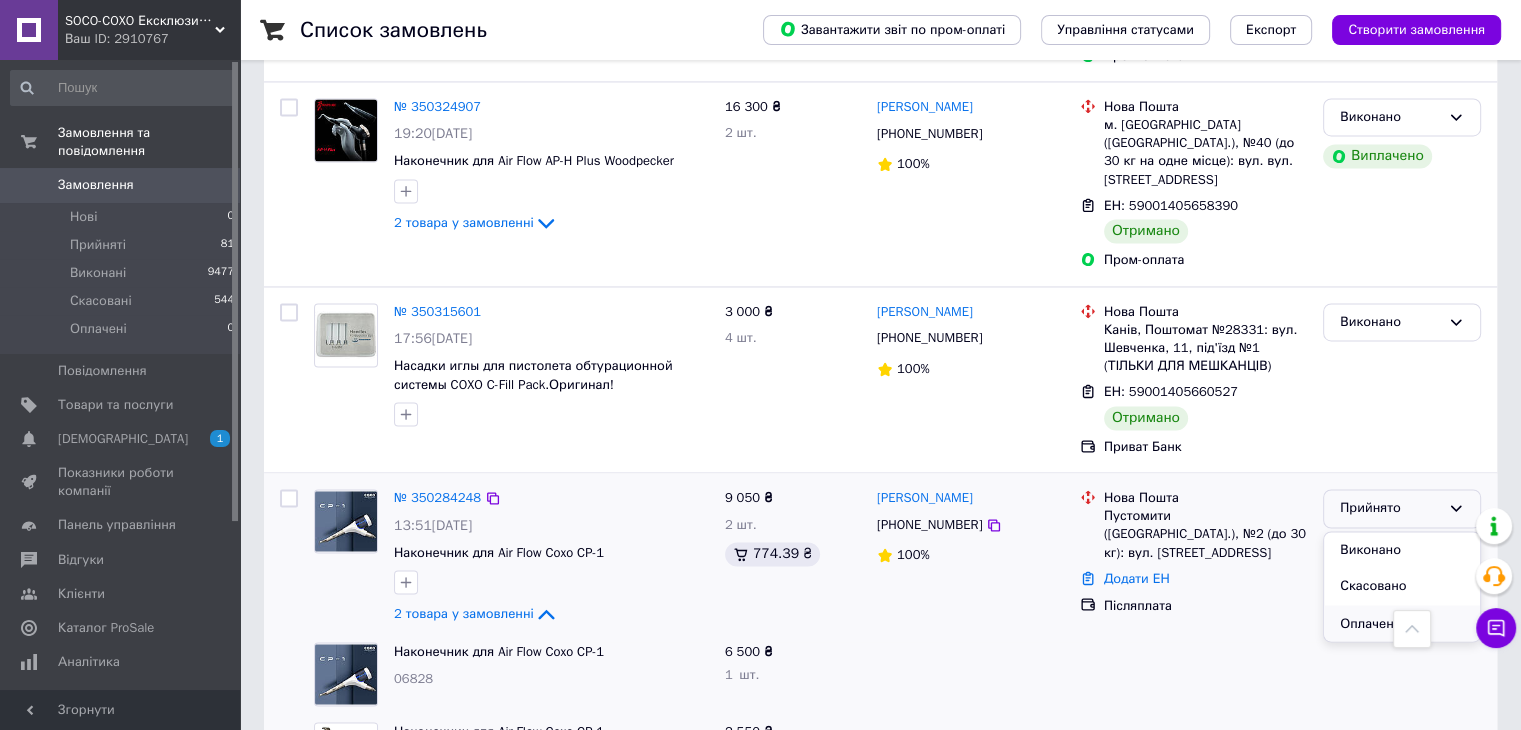 click on "Оплачено" at bounding box center (1402, 623) 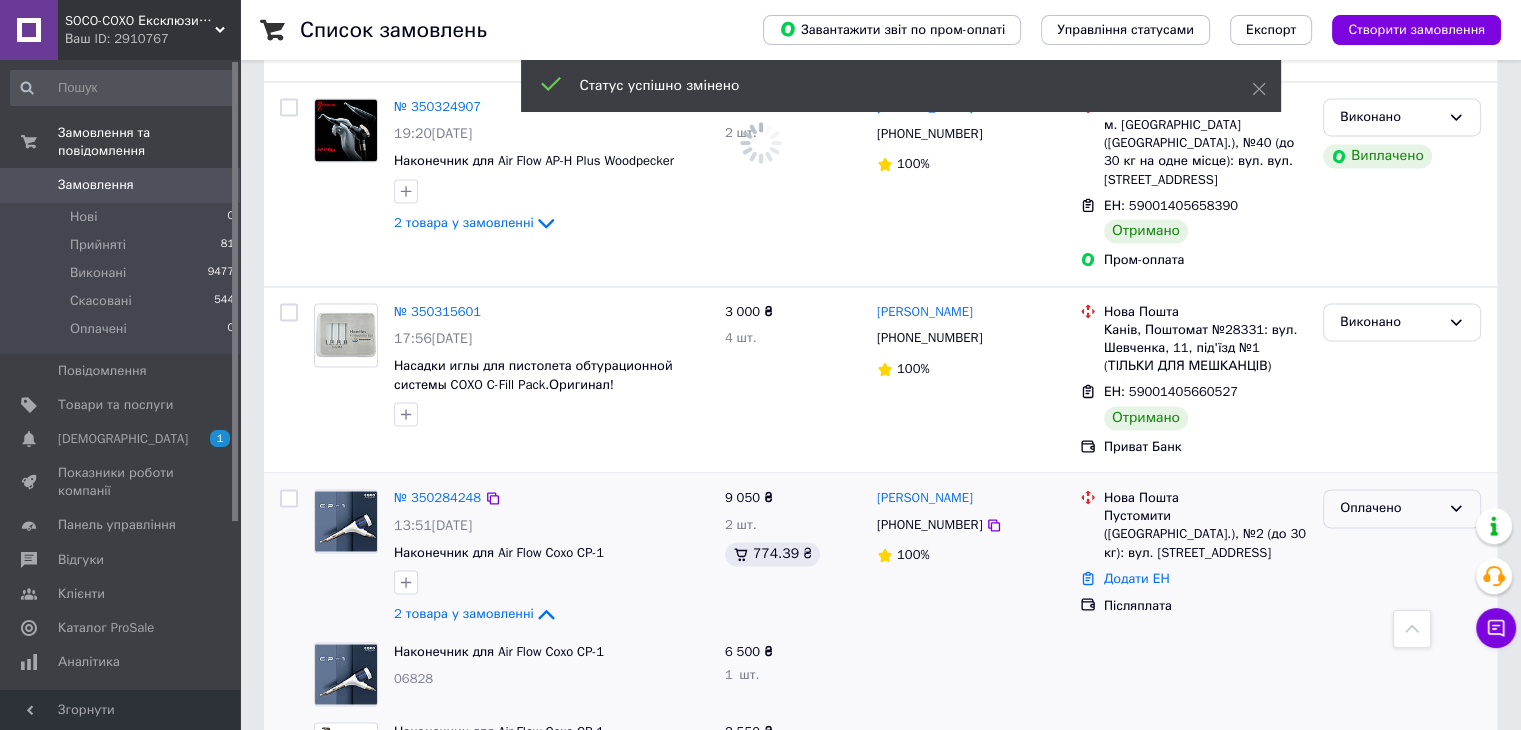 click on "Оплачено" at bounding box center (1390, 508) 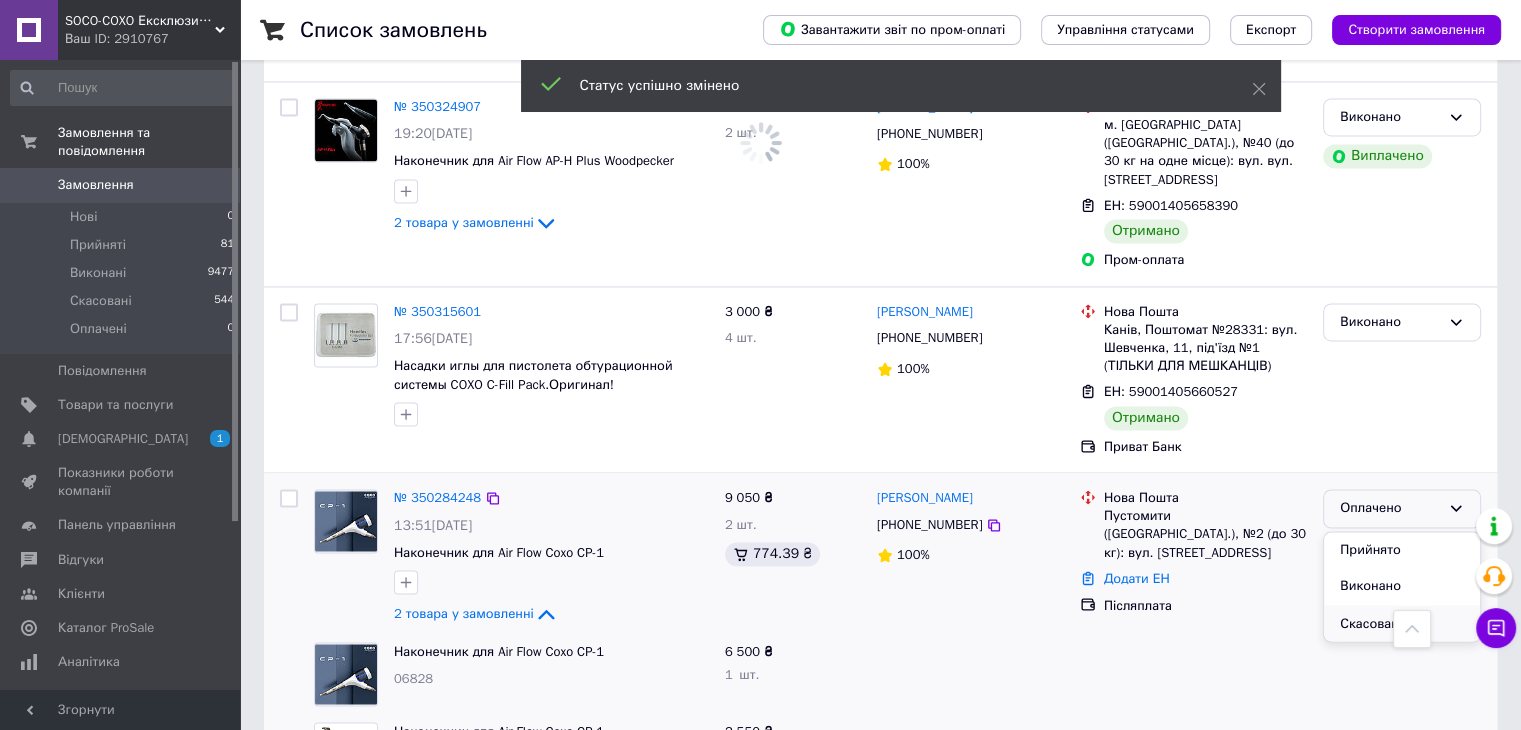 click on "Скасовано" at bounding box center [1402, 623] 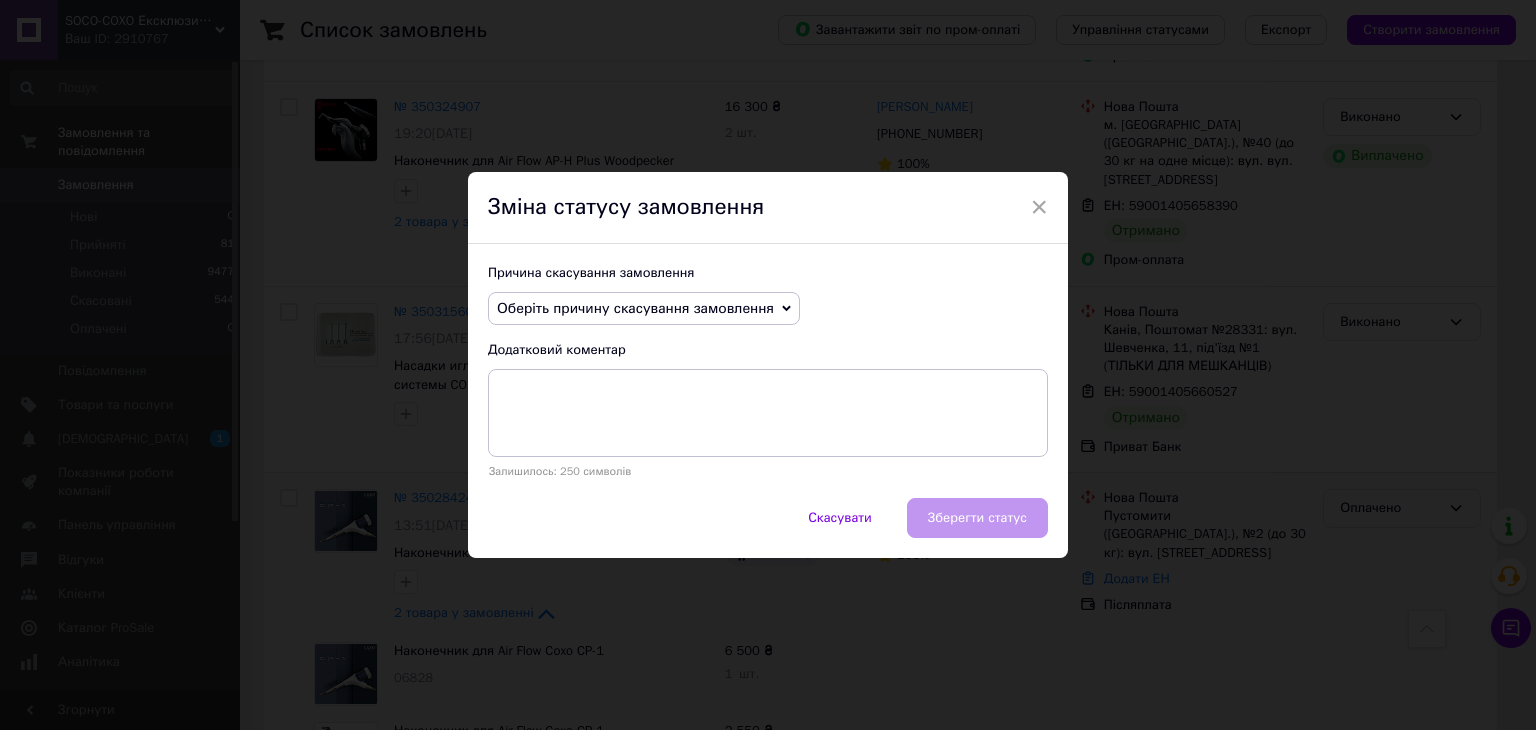 click on "Оберіть причину скасування замовлення" at bounding box center [644, 309] 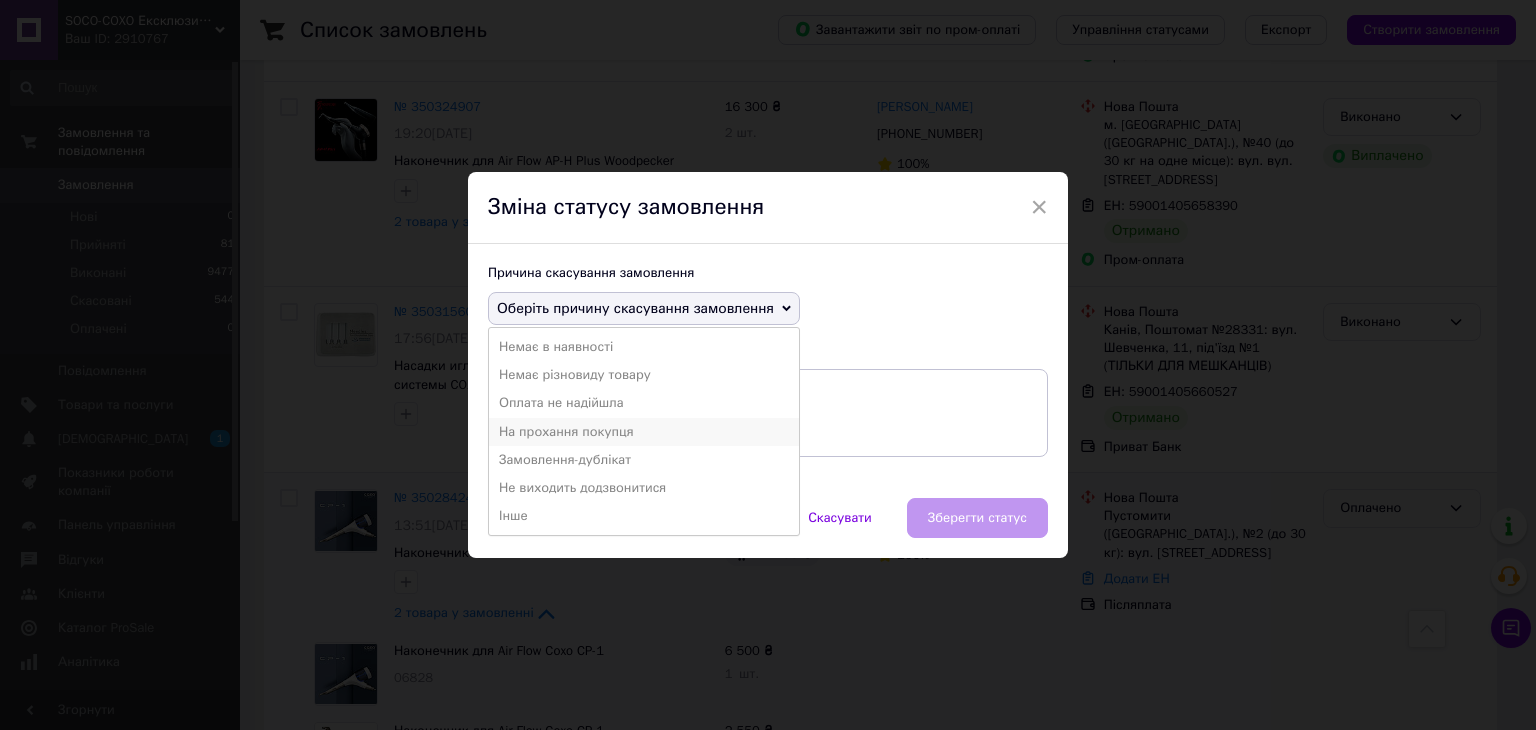 click on "На прохання покупця" at bounding box center (644, 432) 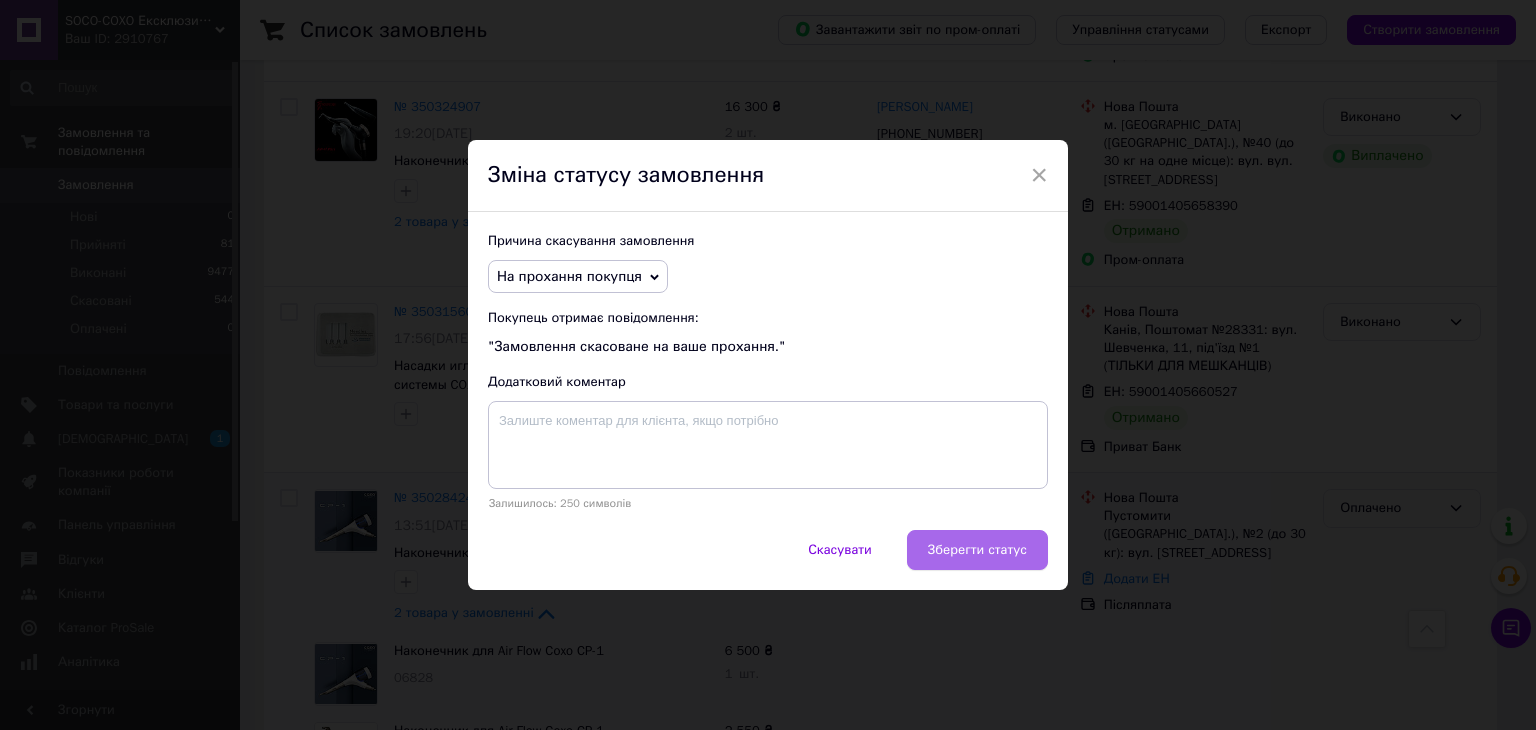 click on "Зберегти статус" at bounding box center (977, 550) 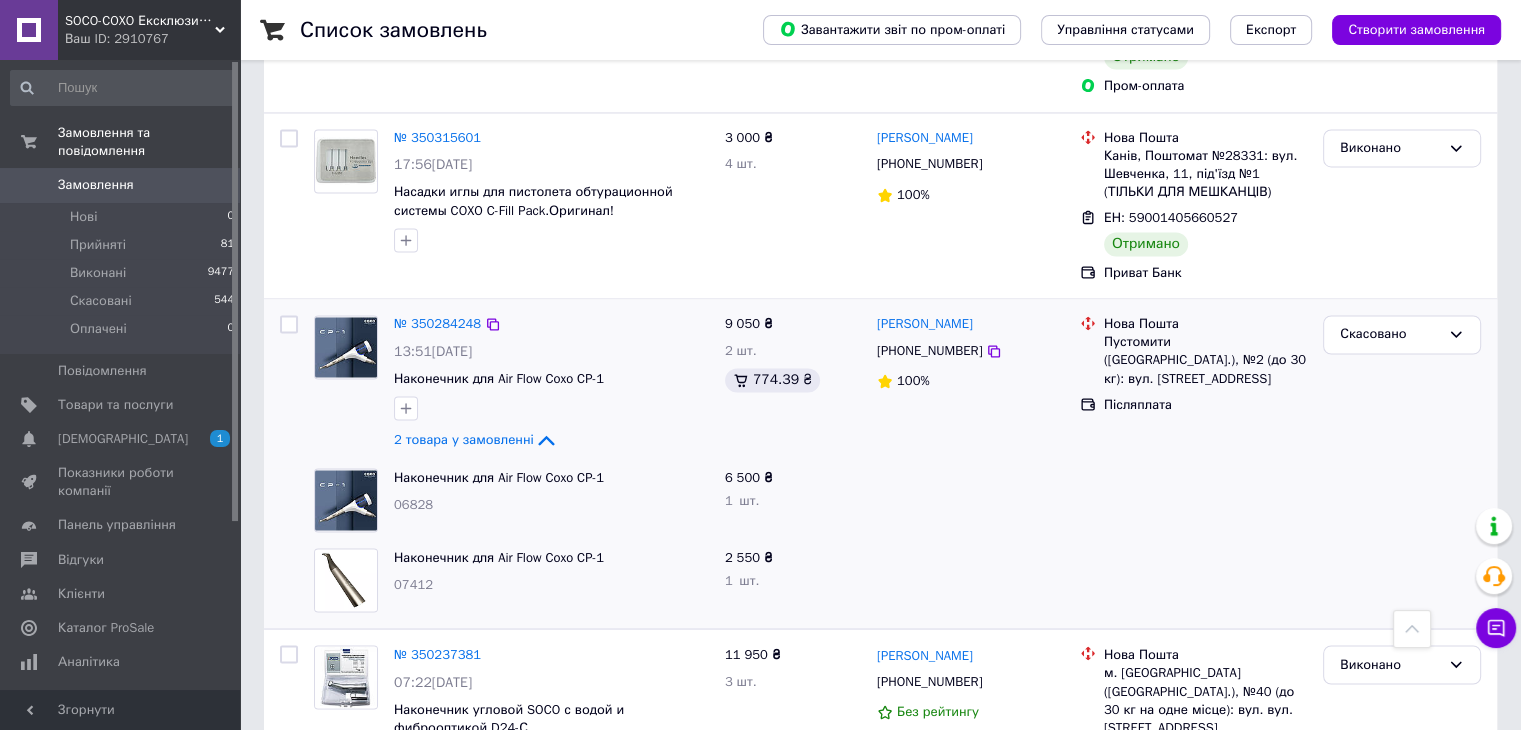 scroll, scrollTop: 3400, scrollLeft: 0, axis: vertical 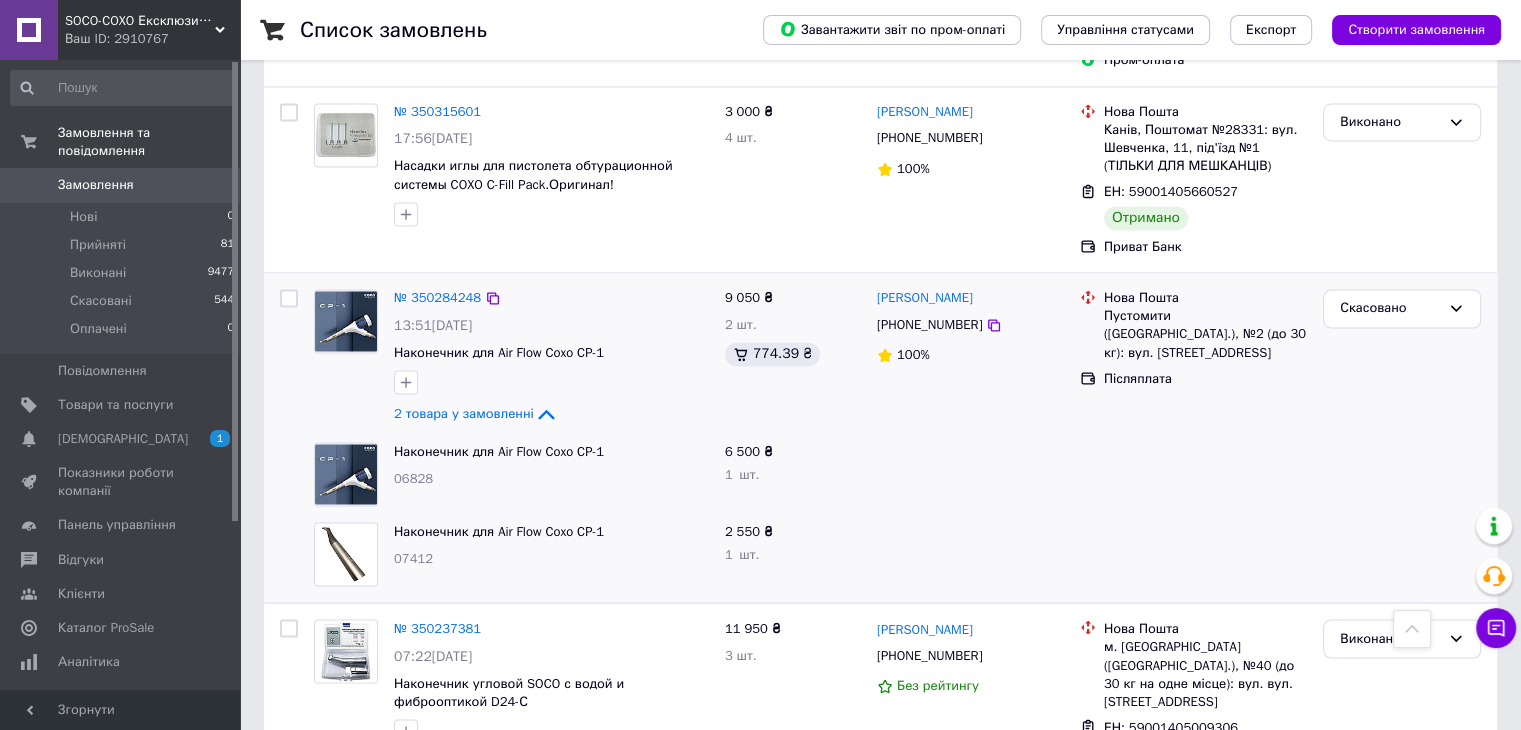 click on "..." at bounding box center [450, 852] 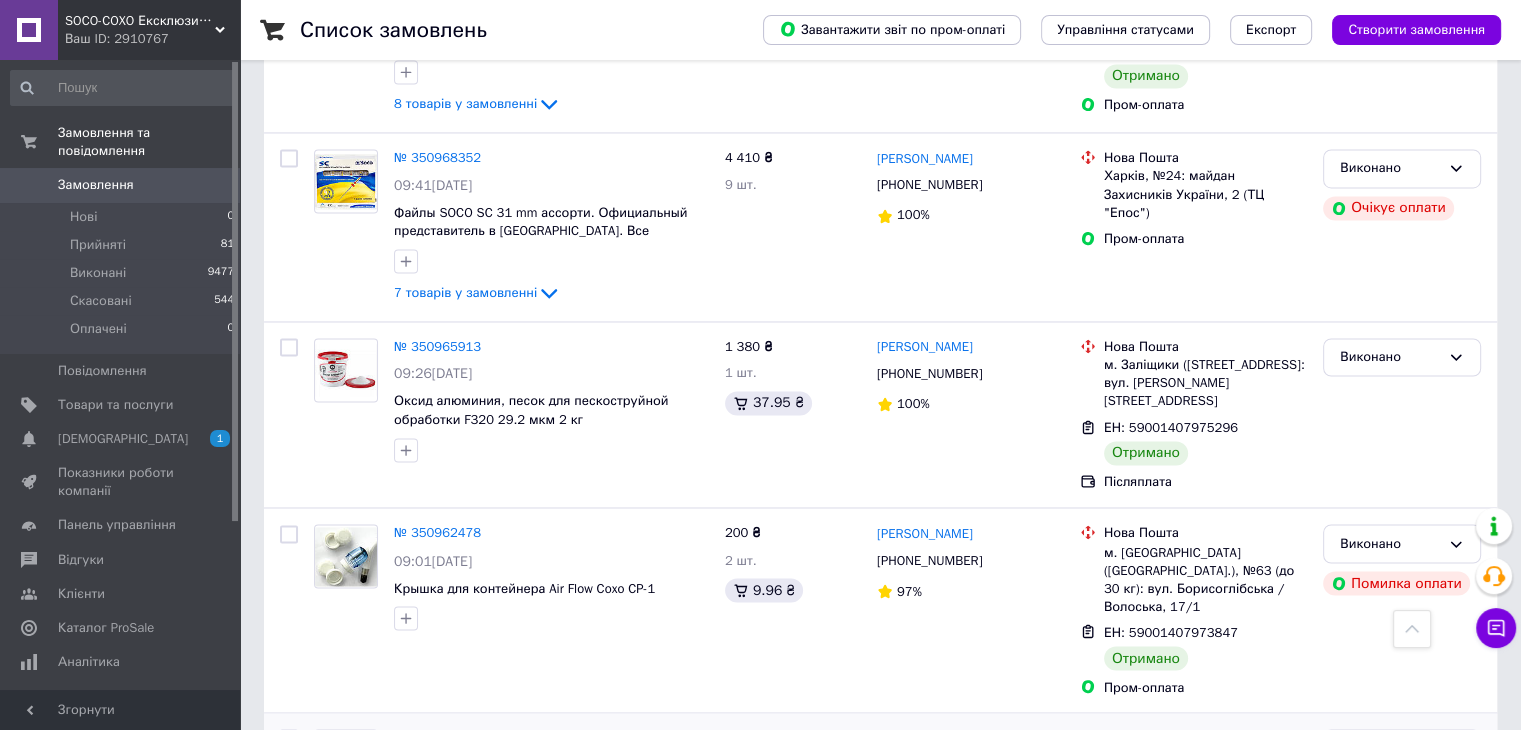 scroll, scrollTop: 3349, scrollLeft: 0, axis: vertical 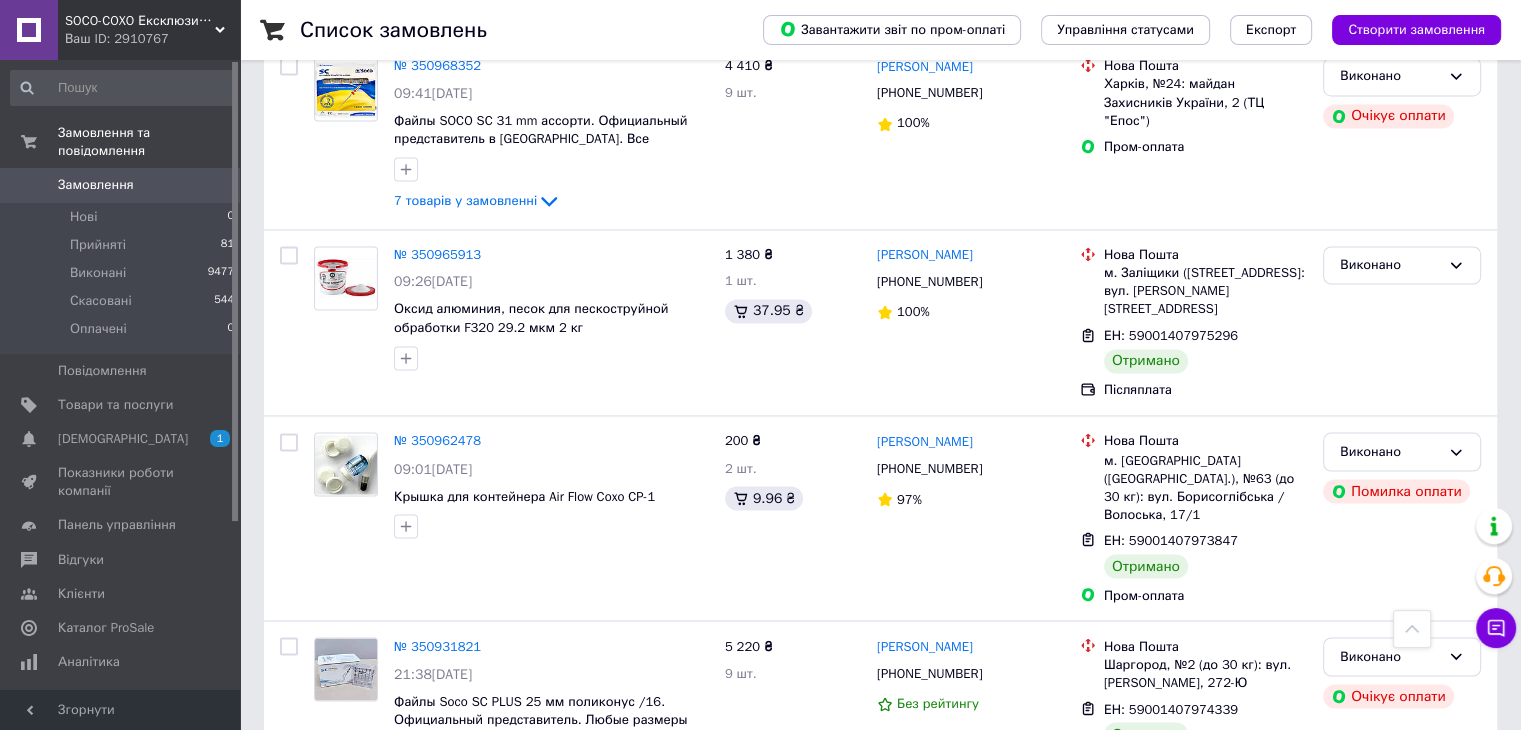 click on "2" at bounding box center [449, 854] 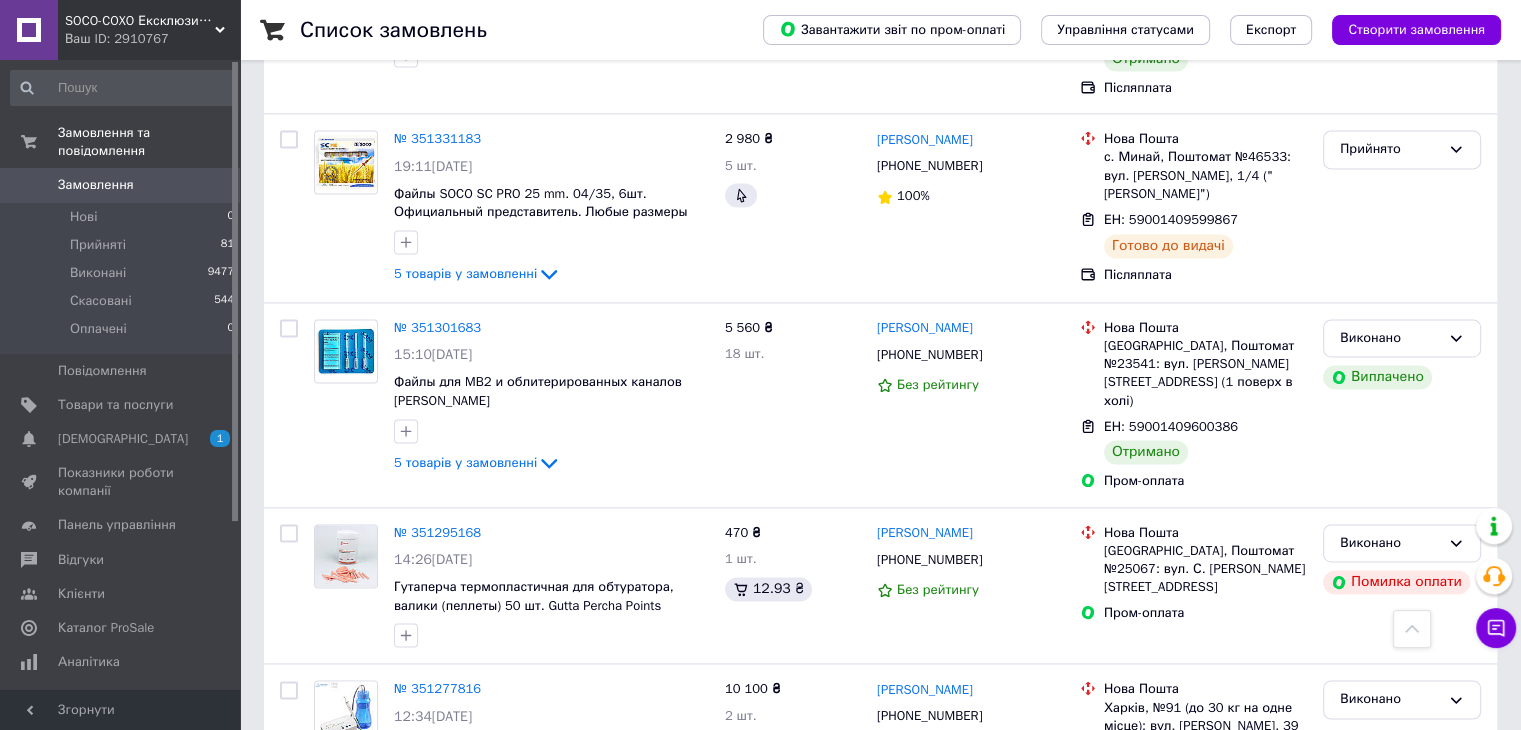 scroll, scrollTop: 3341, scrollLeft: 0, axis: vertical 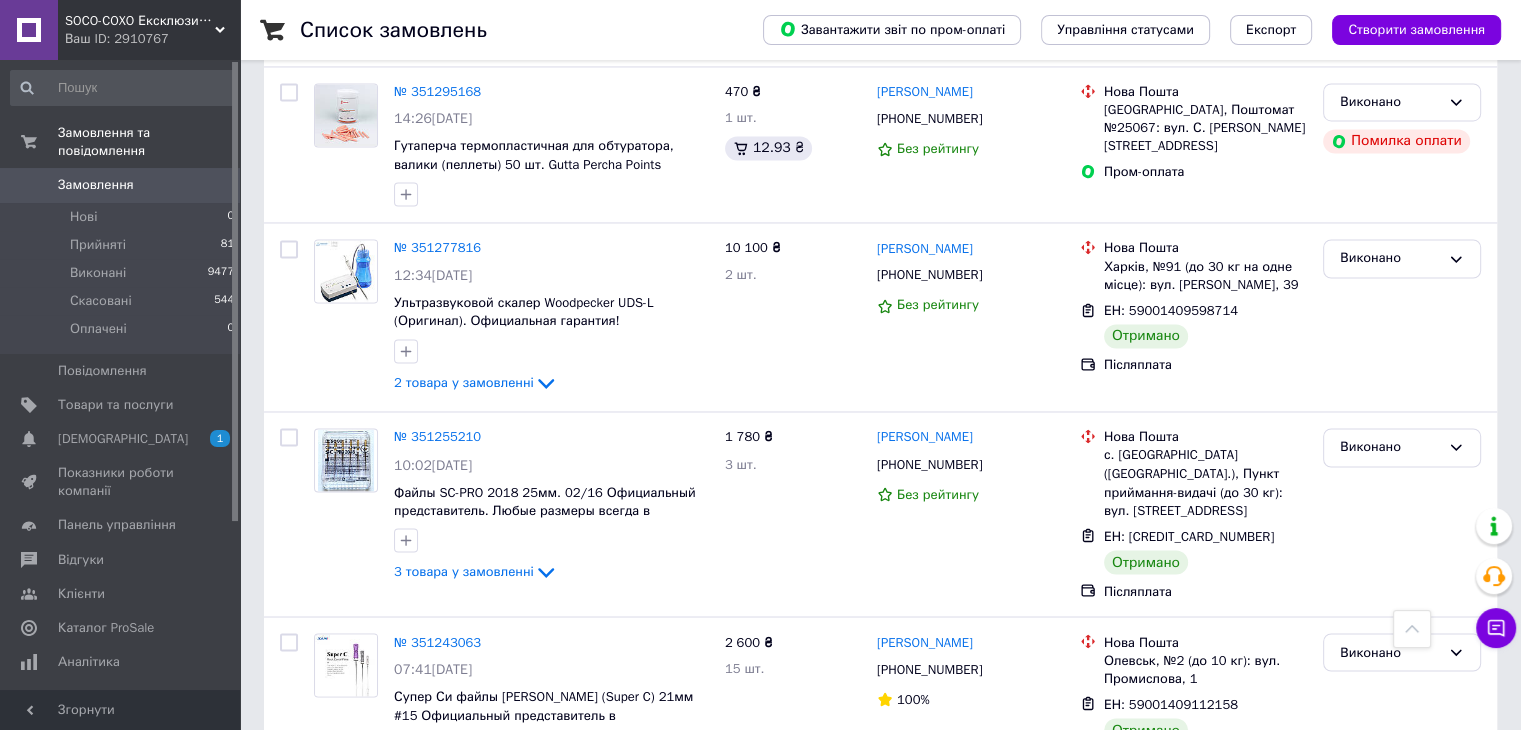 click on "4" at bounding box center (539, 849) 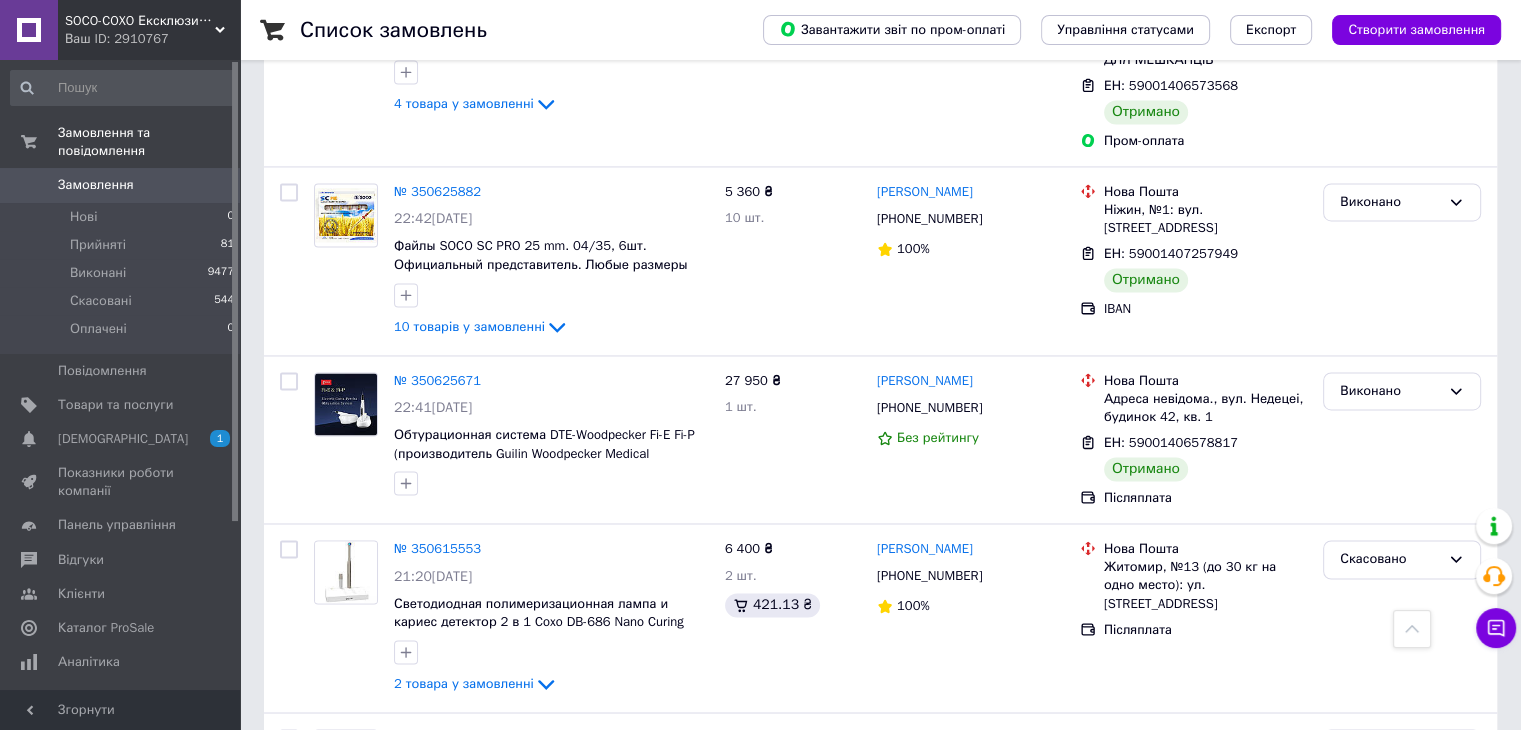 scroll, scrollTop: 3291, scrollLeft: 0, axis: vertical 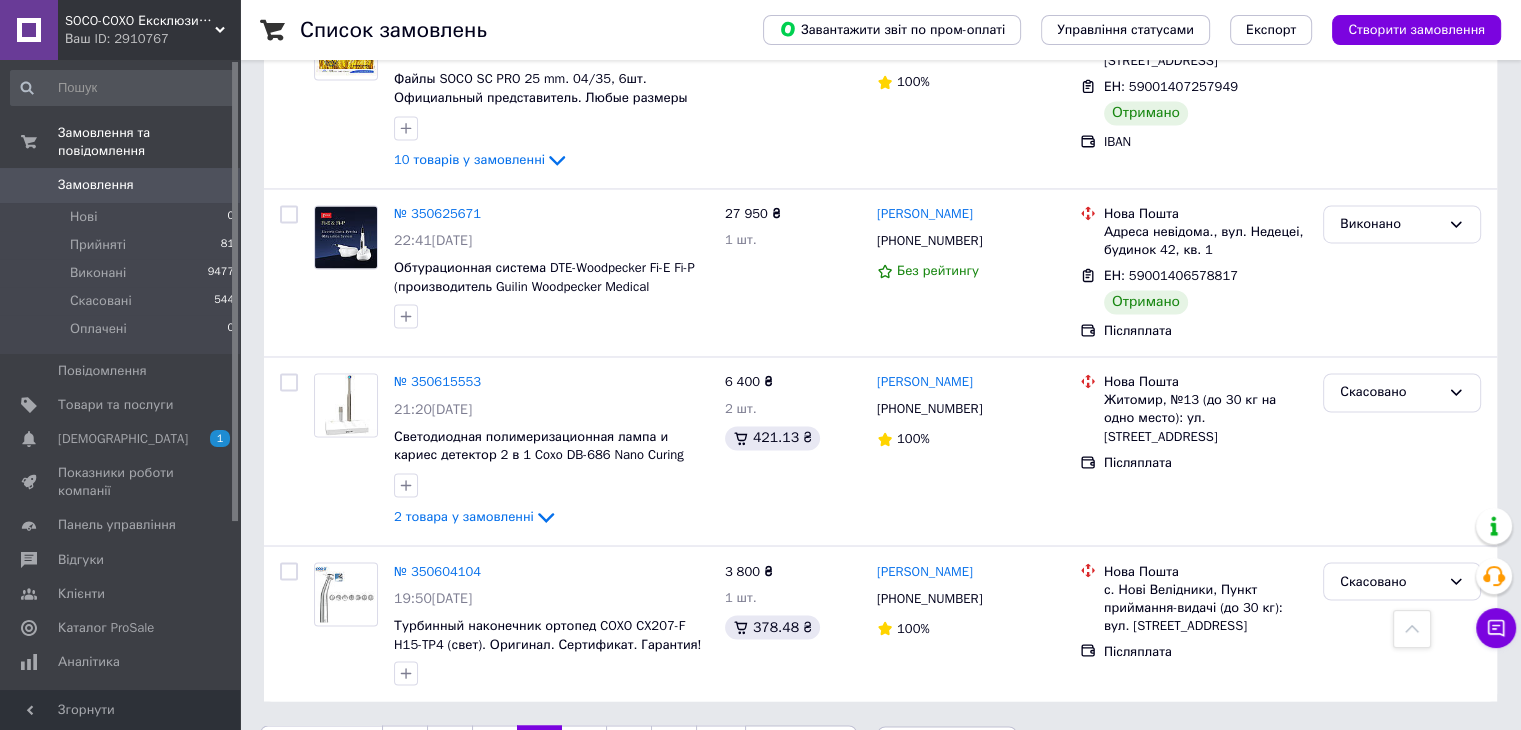 click on "5" at bounding box center [584, 746] 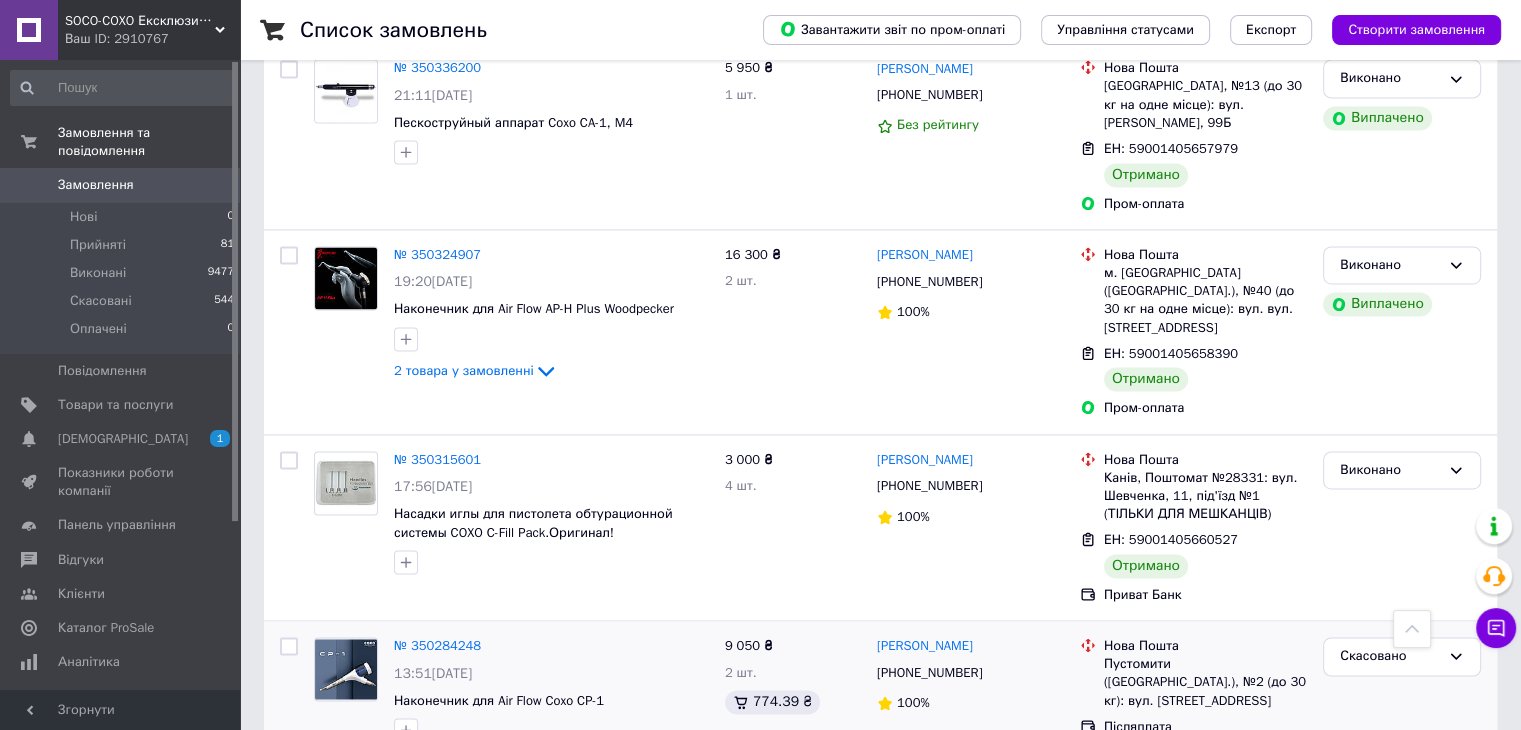 scroll, scrollTop: 3200, scrollLeft: 0, axis: vertical 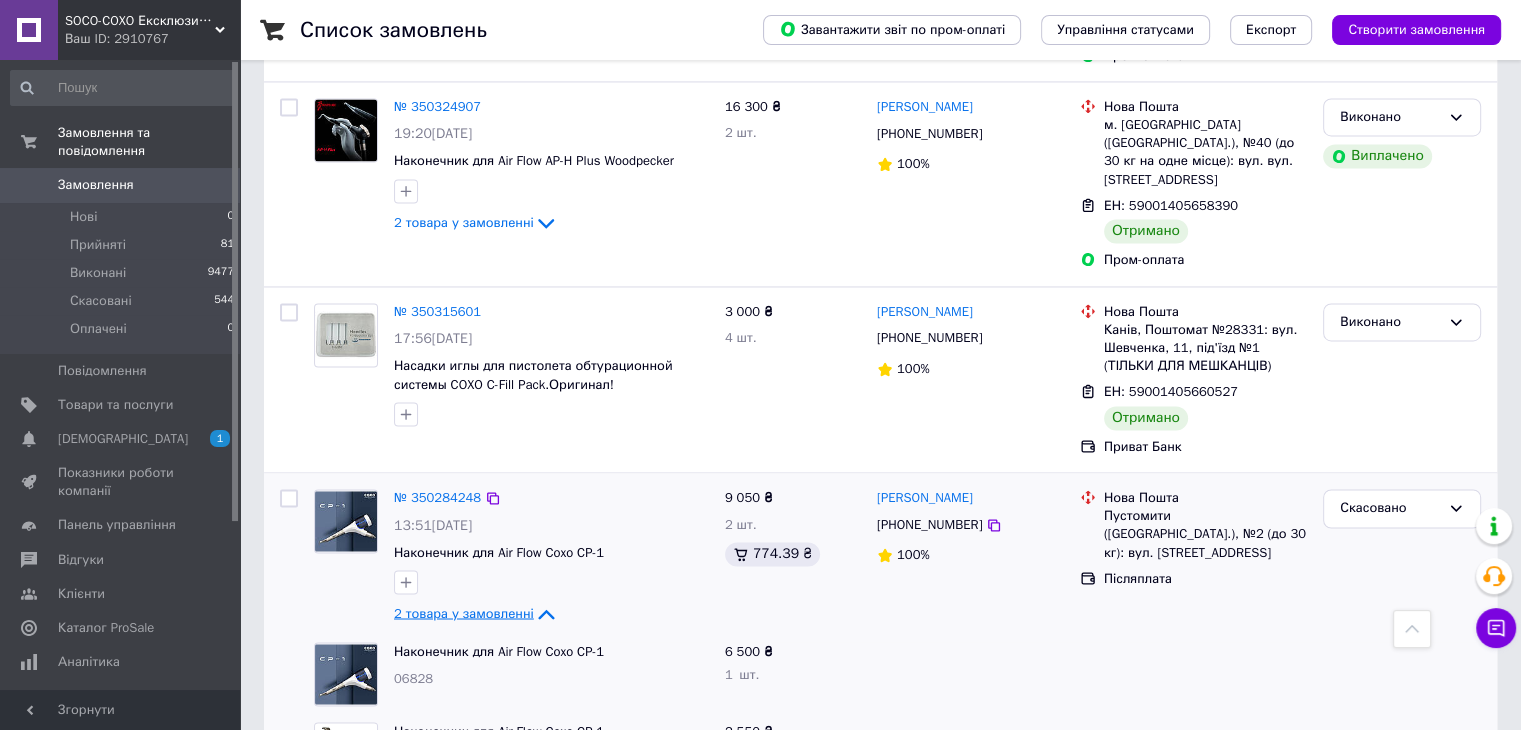 click on "2 товара у замовленні" at bounding box center (464, 613) 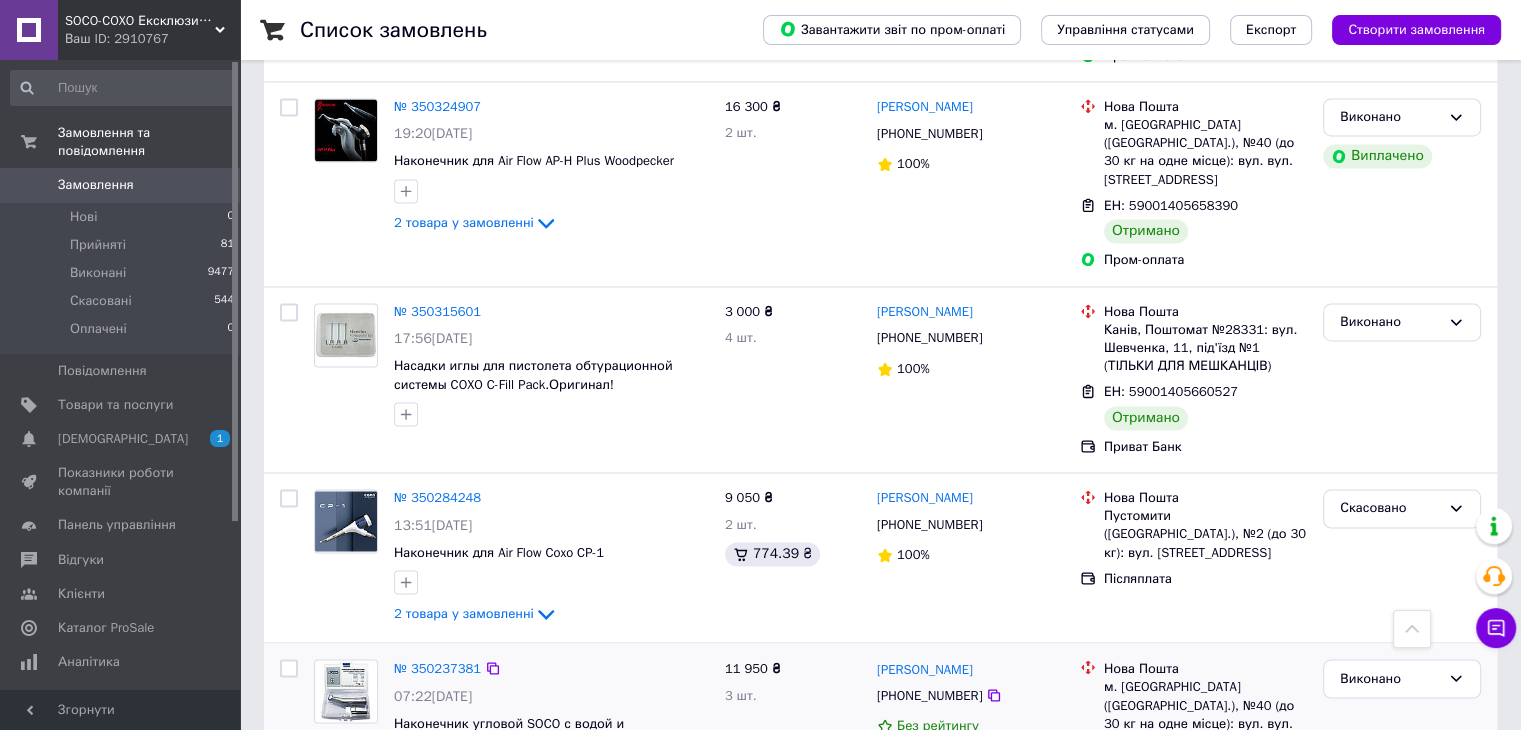 scroll, scrollTop: 3240, scrollLeft: 0, axis: vertical 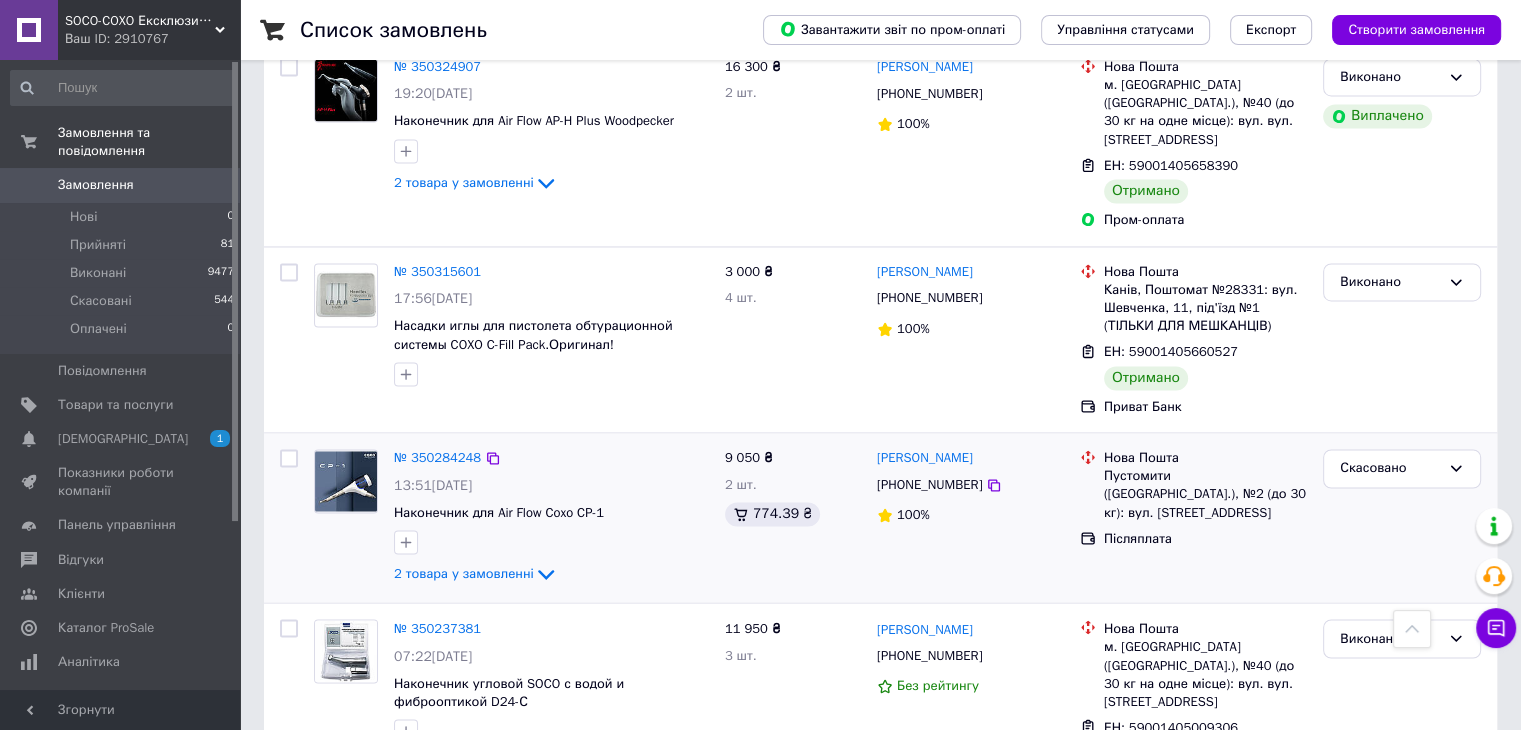click at bounding box center (346, 480) 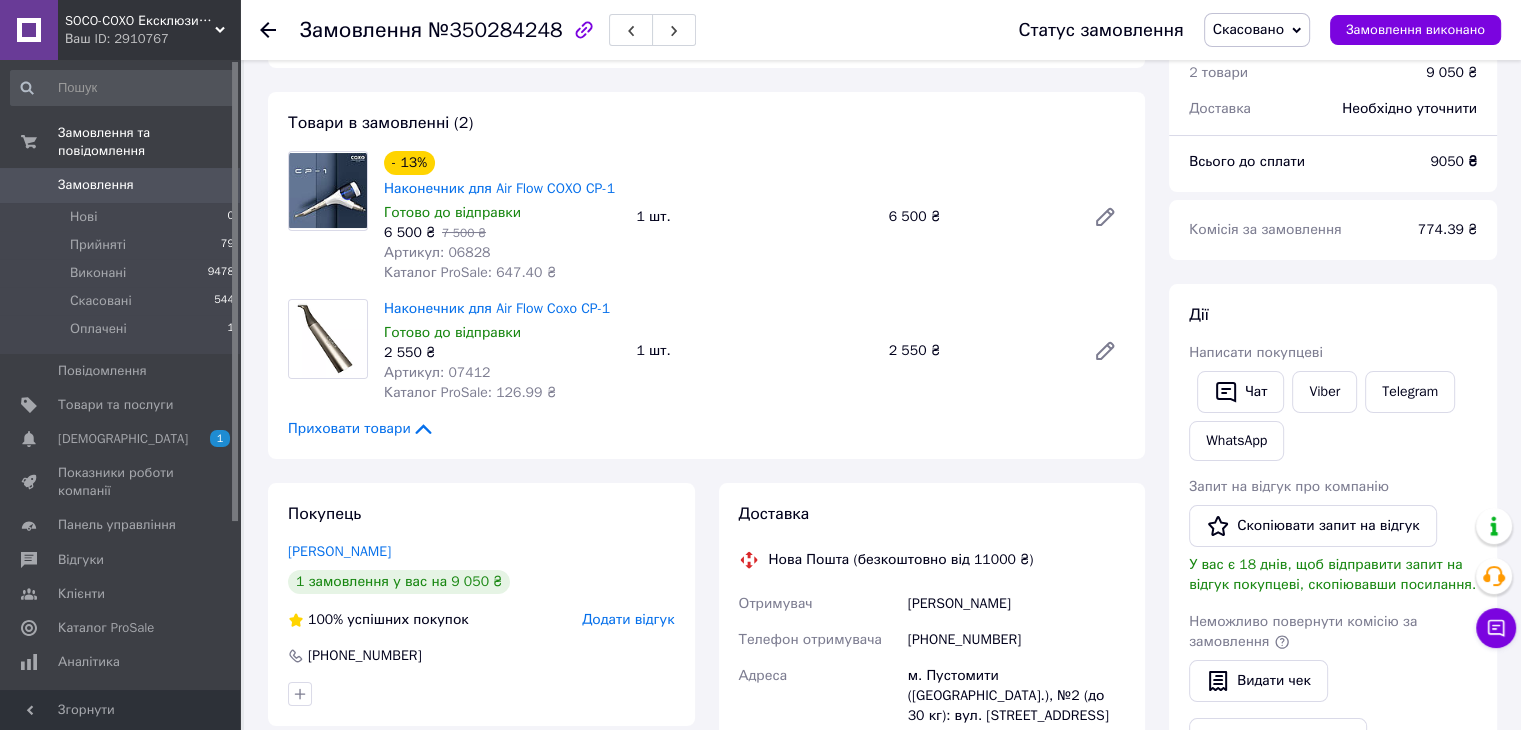 scroll, scrollTop: 0, scrollLeft: 0, axis: both 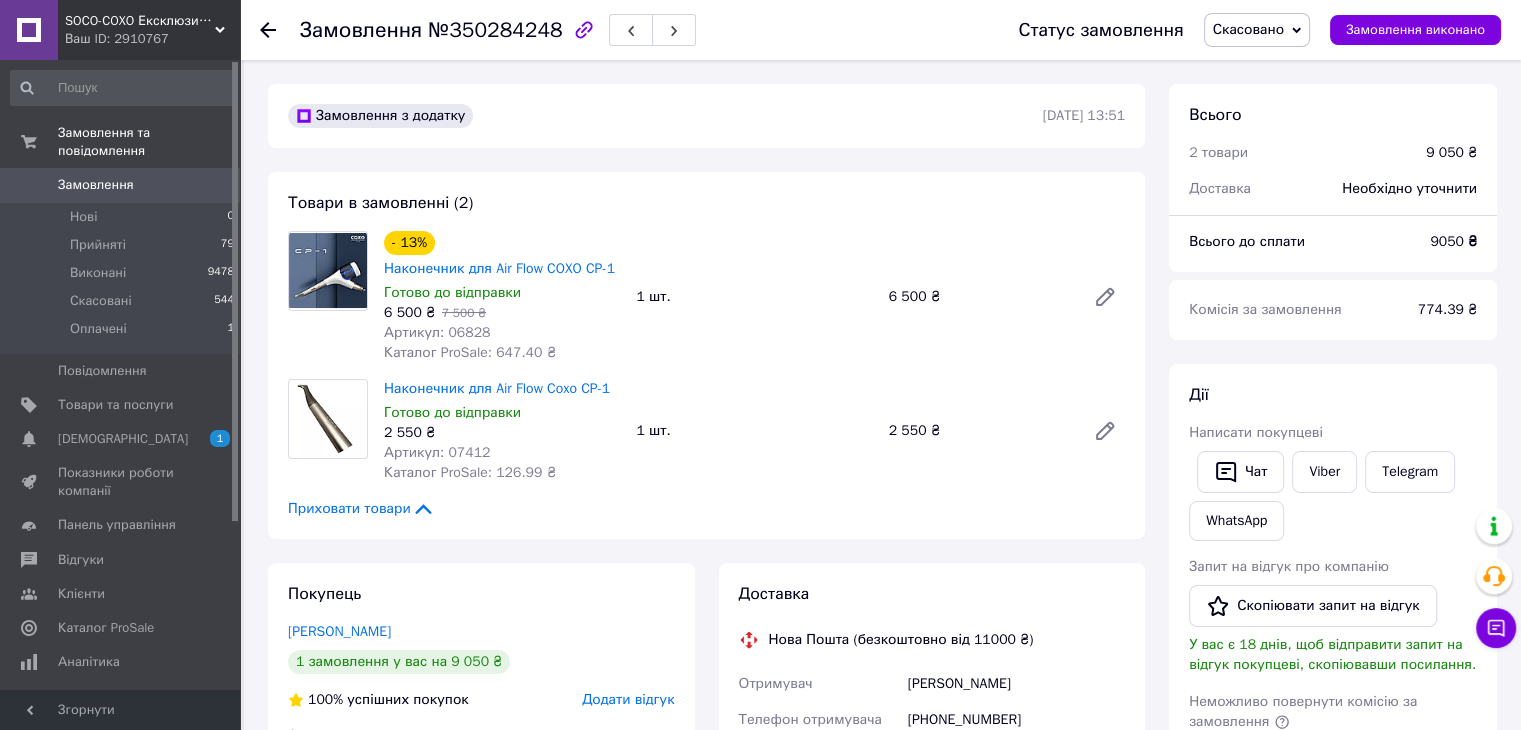 click on "Замовлення" at bounding box center [96, 185] 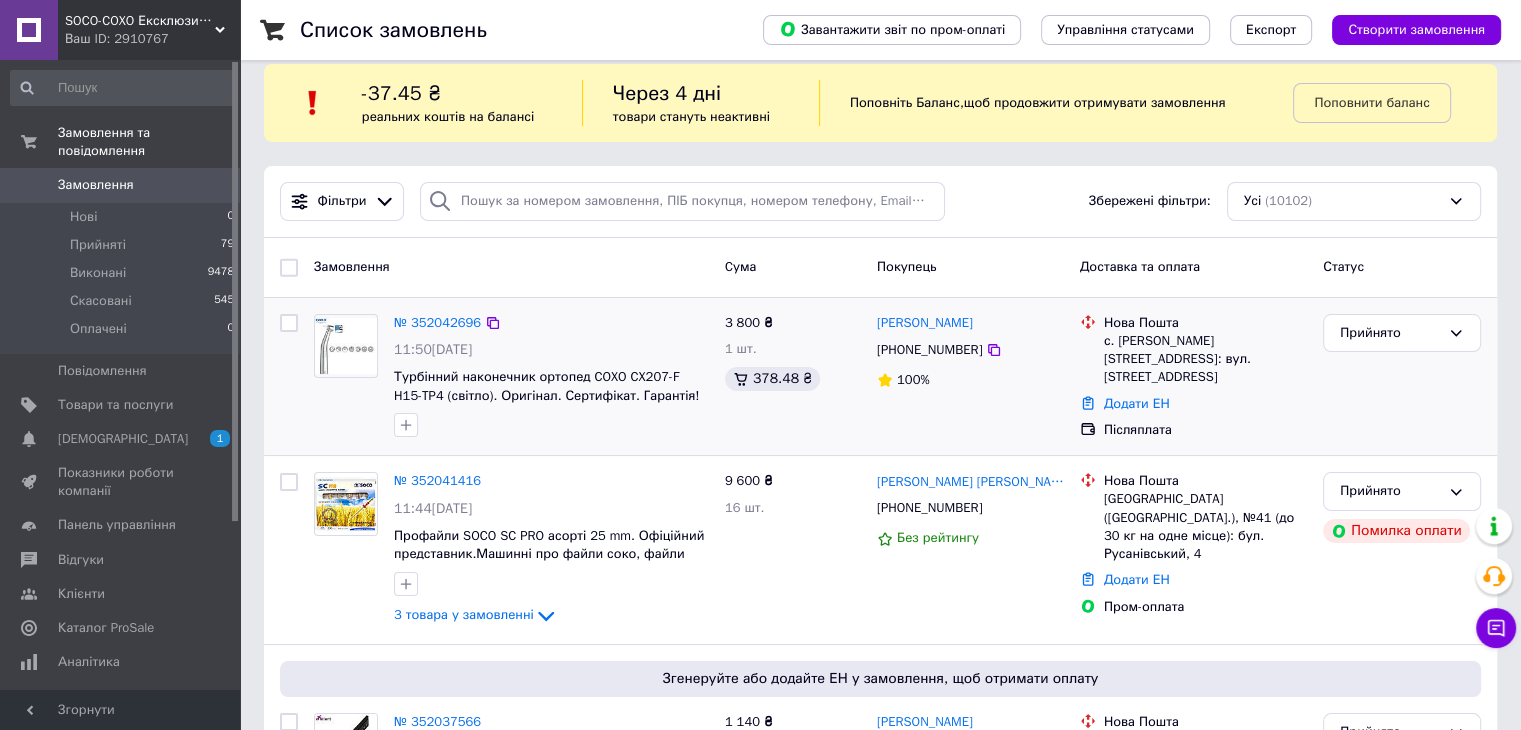 scroll, scrollTop: 0, scrollLeft: 0, axis: both 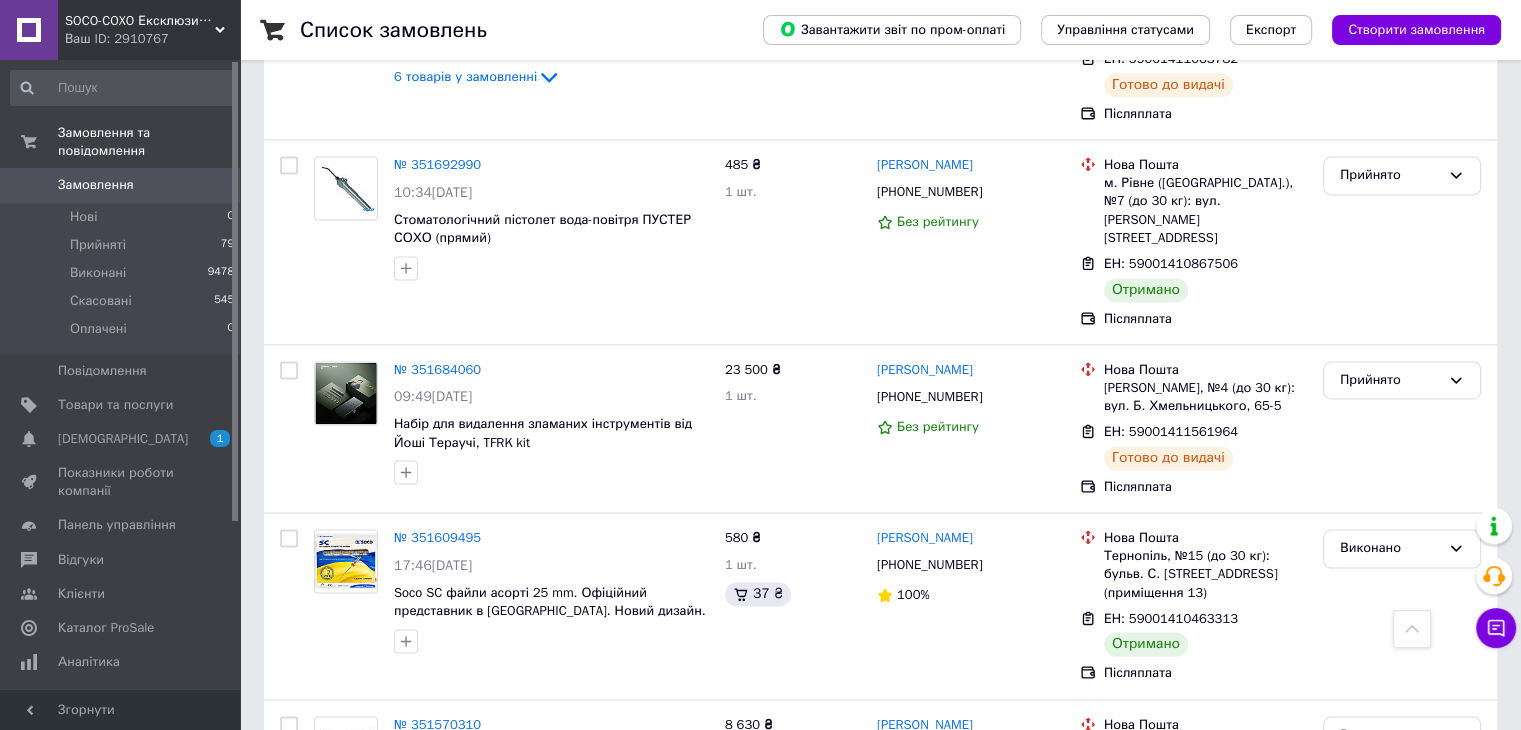 click on "3" at bounding box center (372, 930) 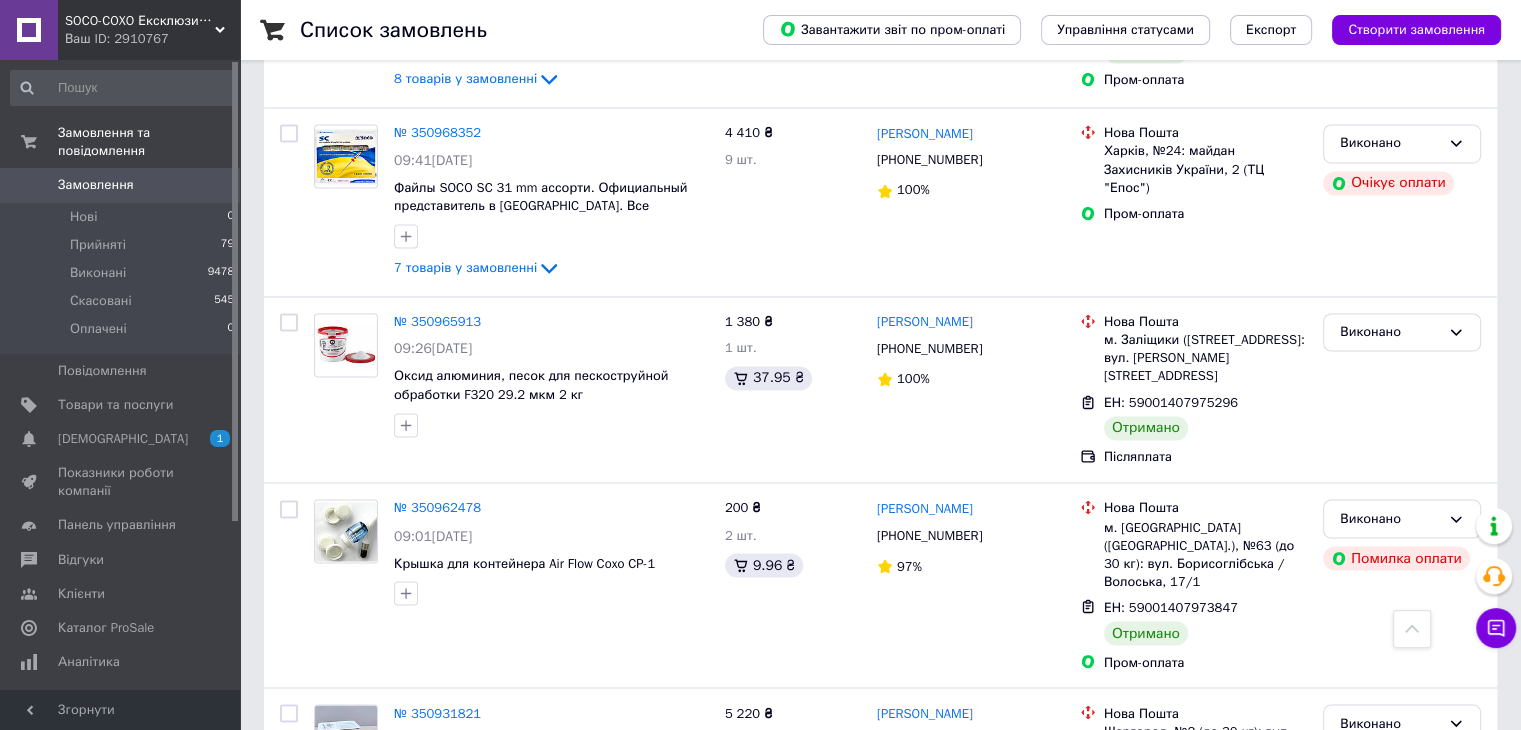 scroll, scrollTop: 3349, scrollLeft: 0, axis: vertical 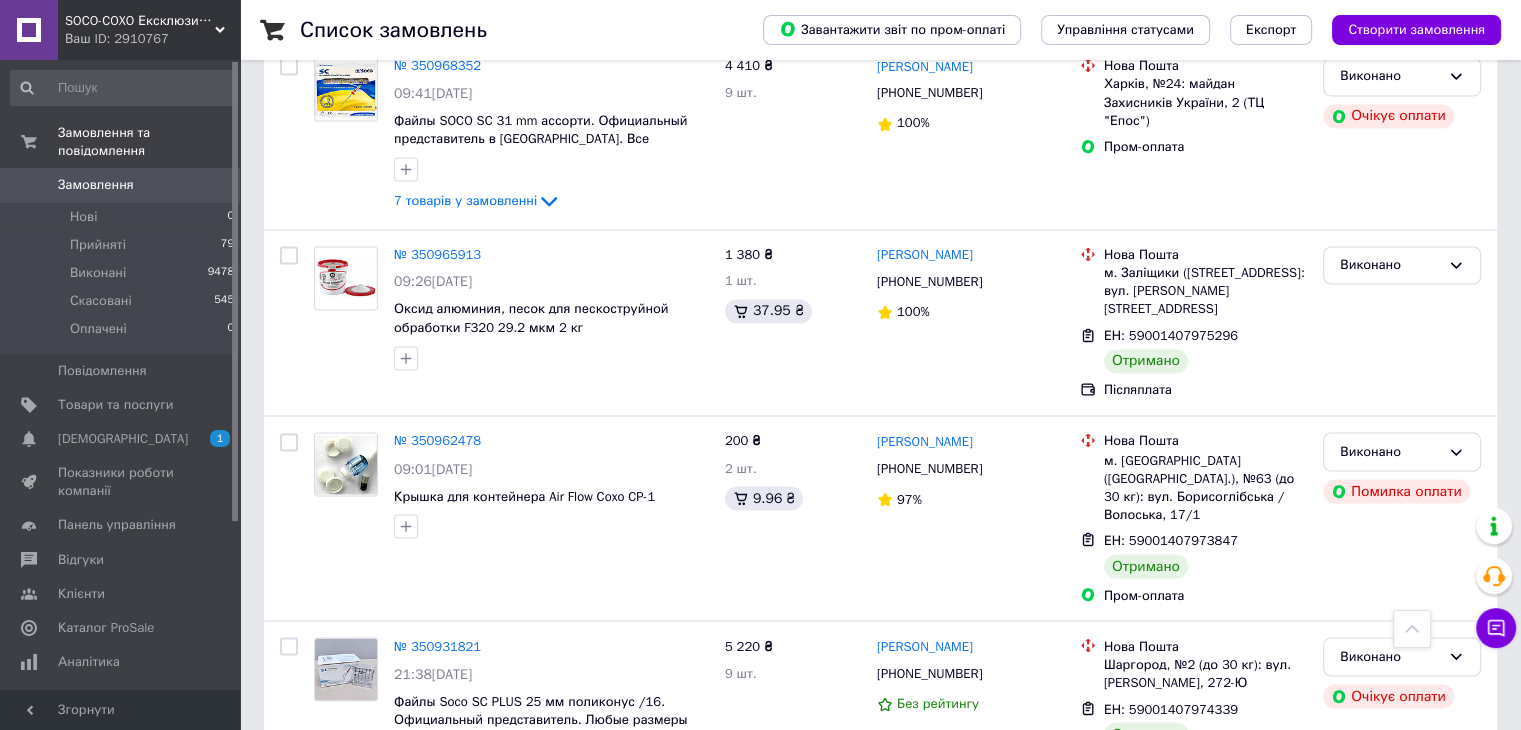 click on "5" at bounding box center [584, 854] 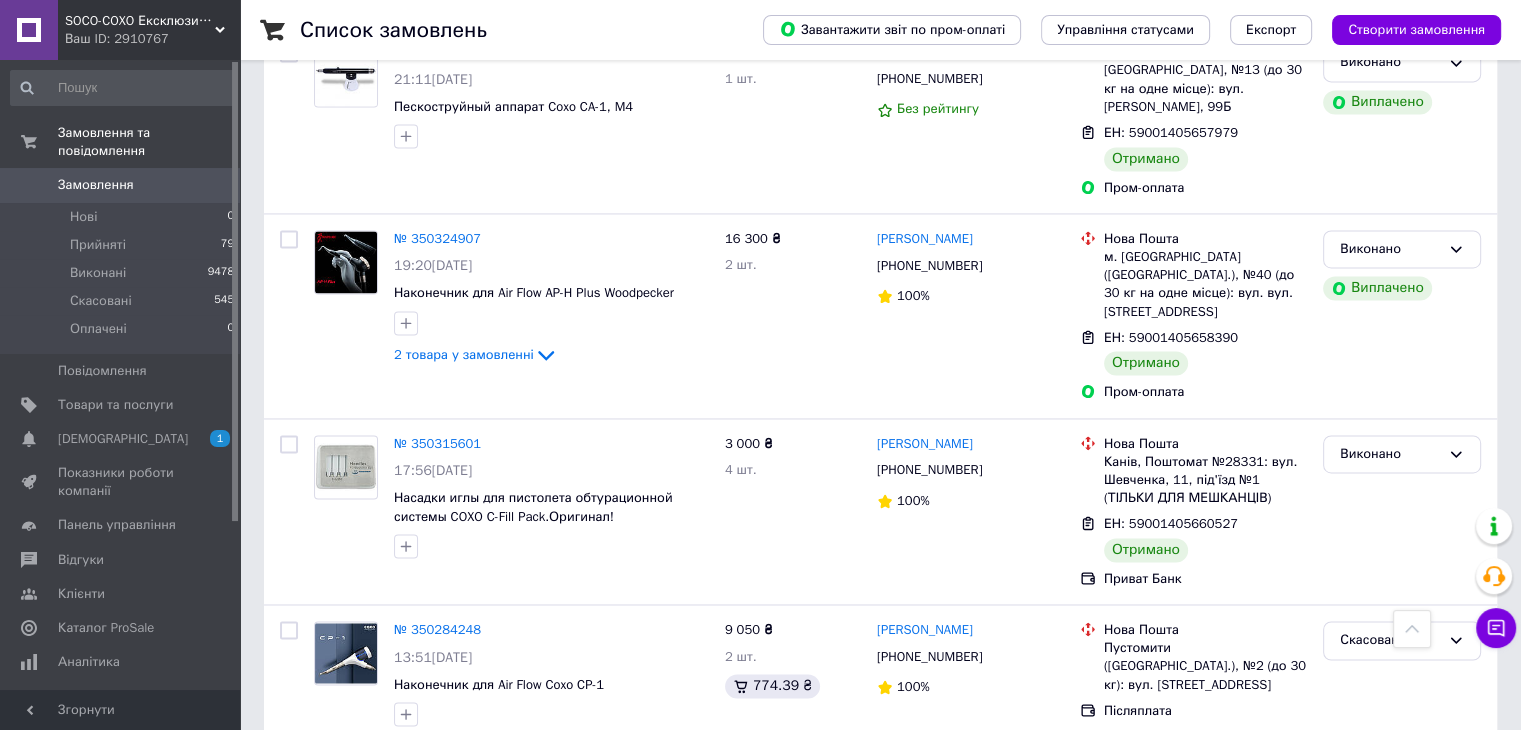 scroll, scrollTop: 3240, scrollLeft: 0, axis: vertical 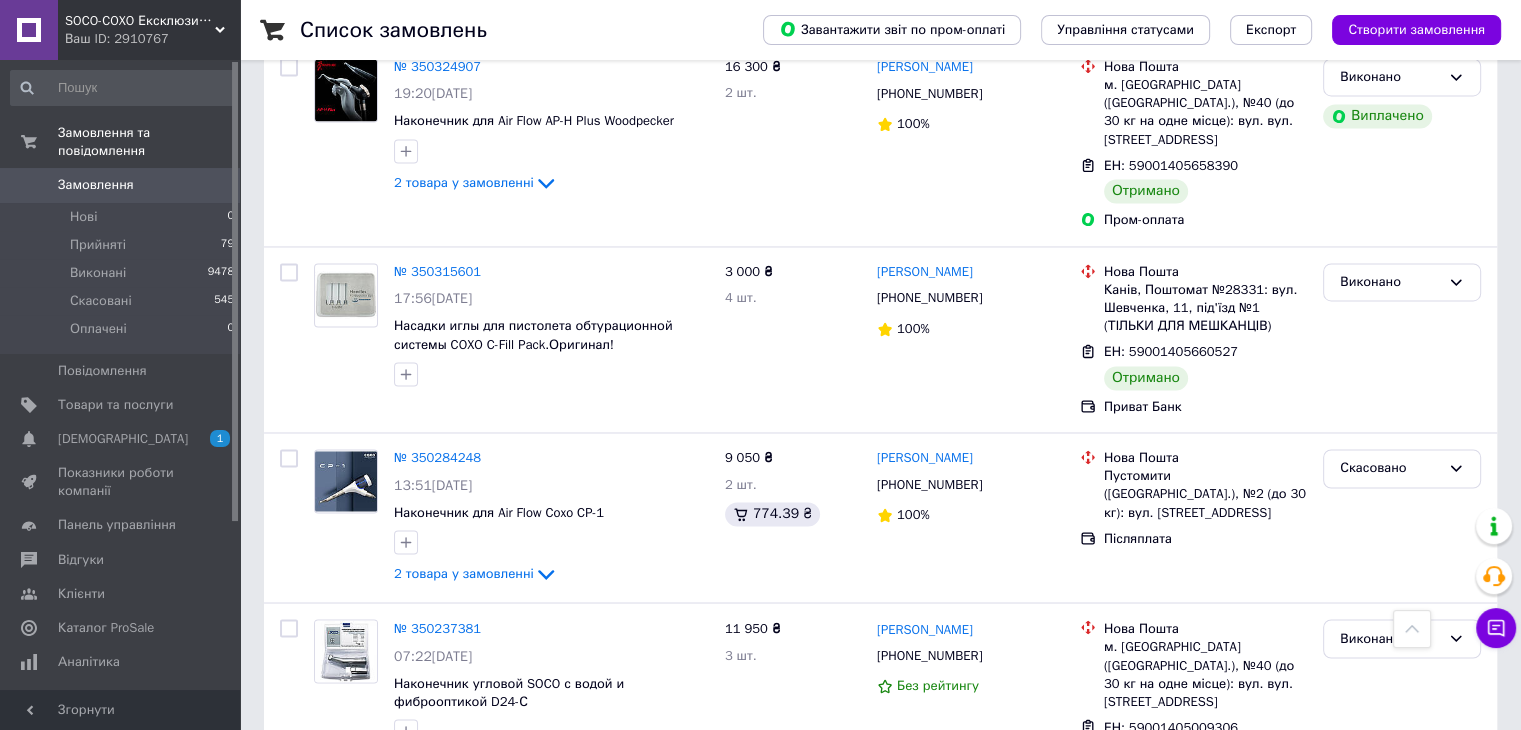 click on "1" at bounding box center [405, 852] 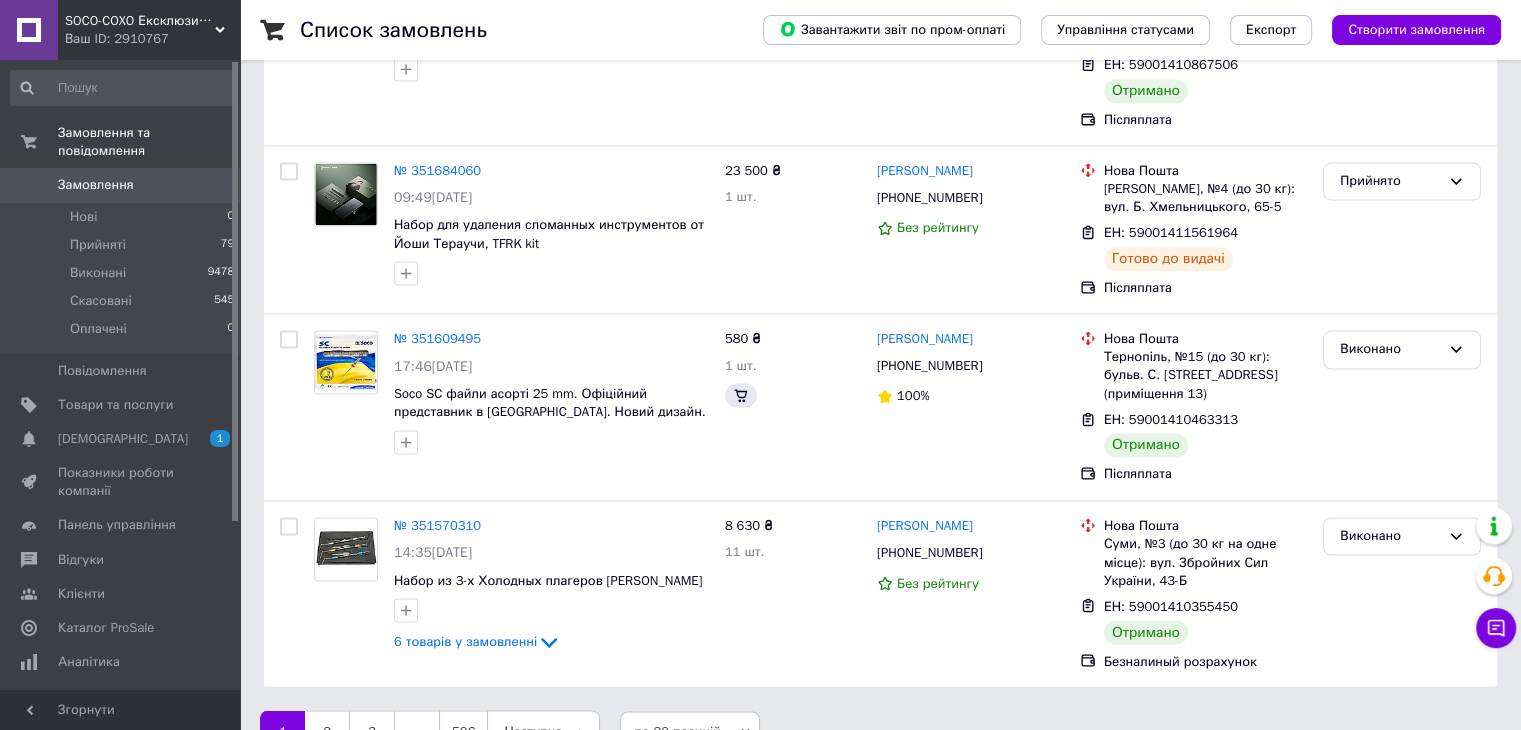 scroll, scrollTop: 0, scrollLeft: 0, axis: both 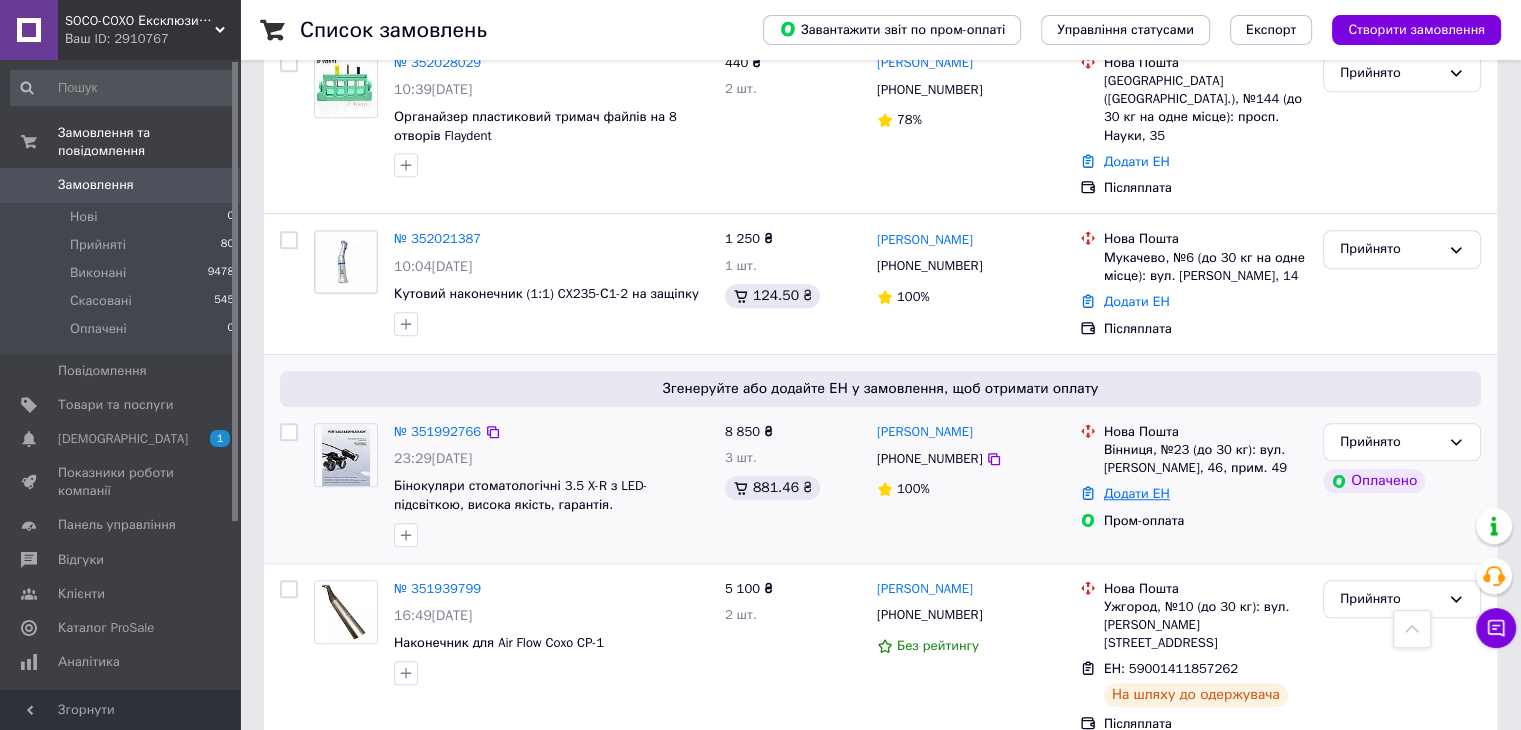 click on "Додати ЕН" at bounding box center [1137, 493] 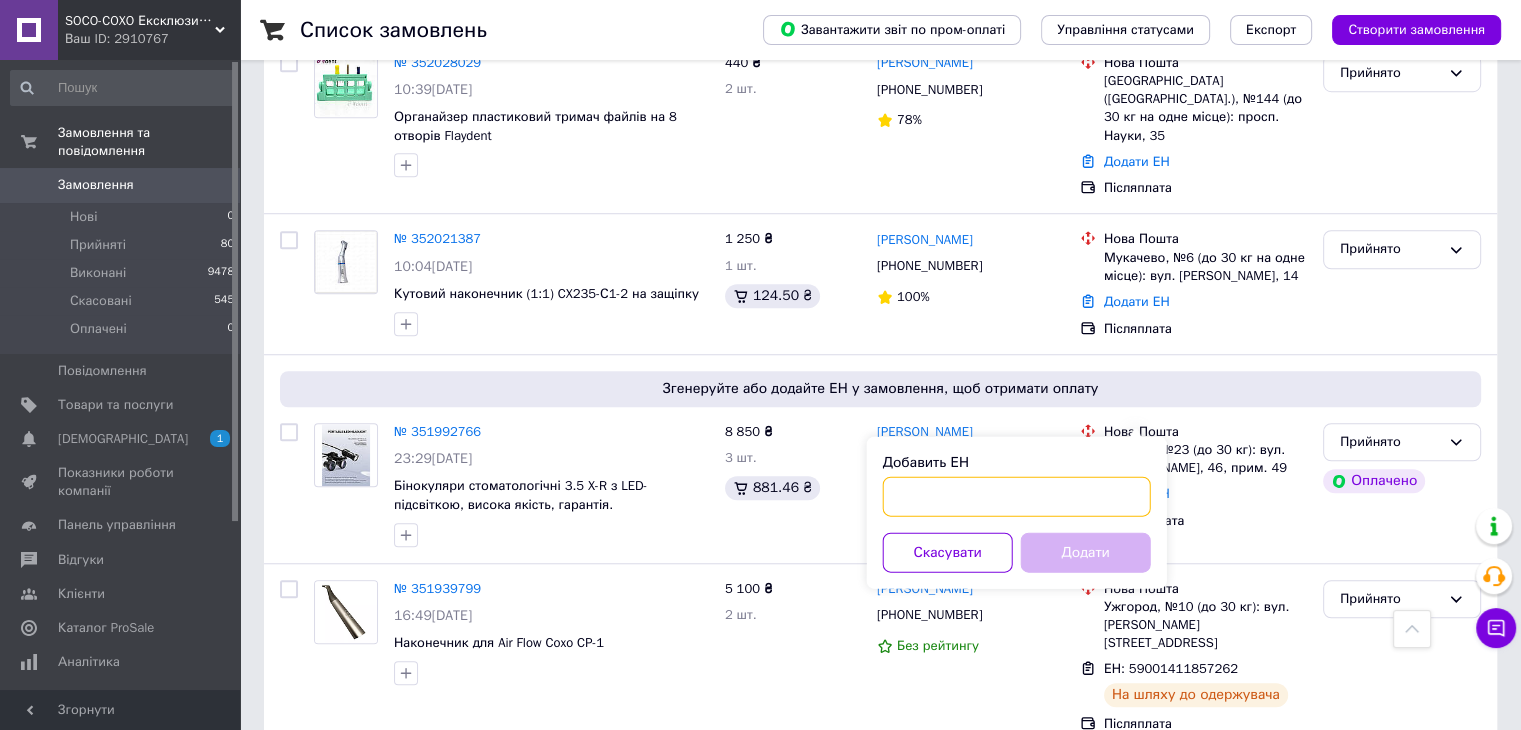 click on "Добавить ЕН" at bounding box center [1017, 496] 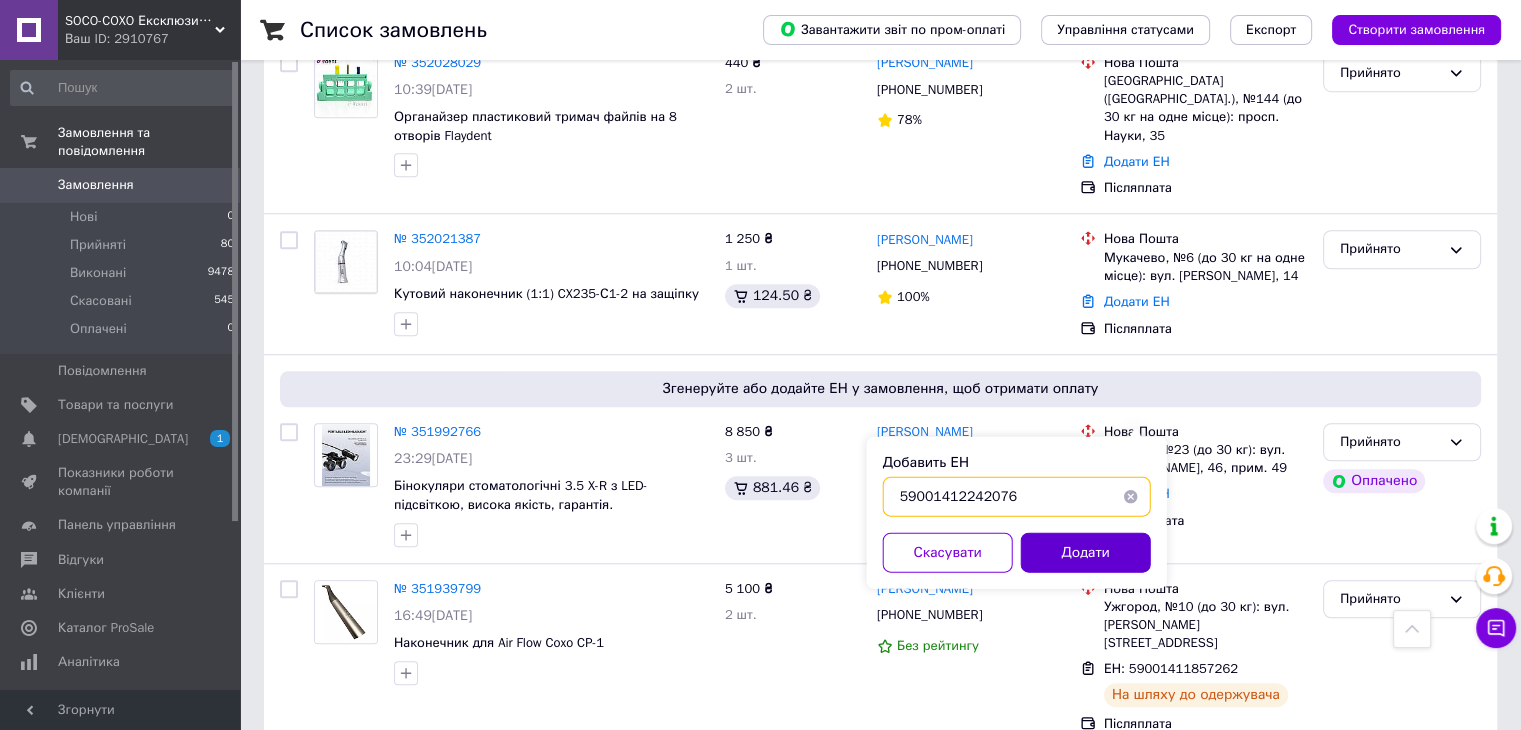 type on "59001412242076" 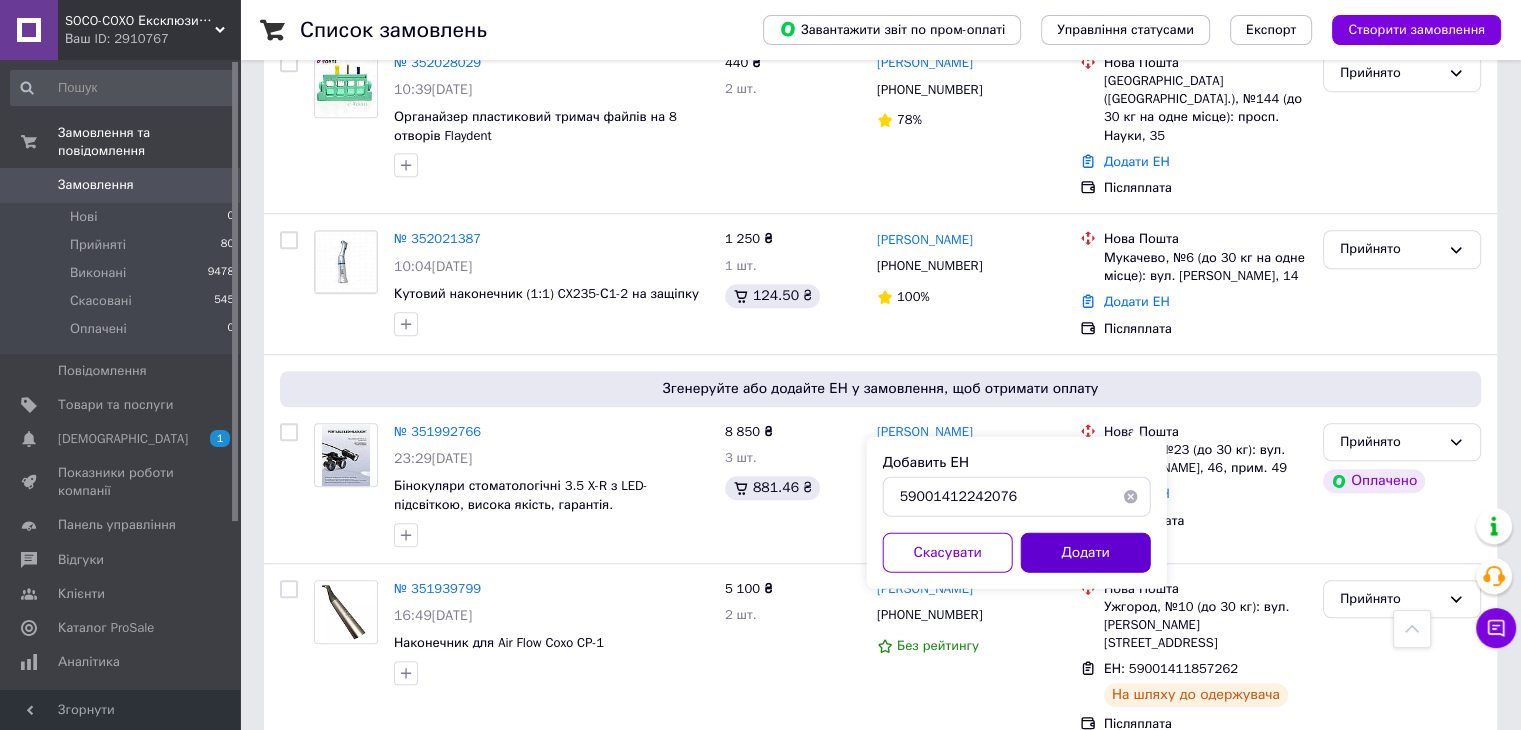 click on "Додати" at bounding box center [1086, 552] 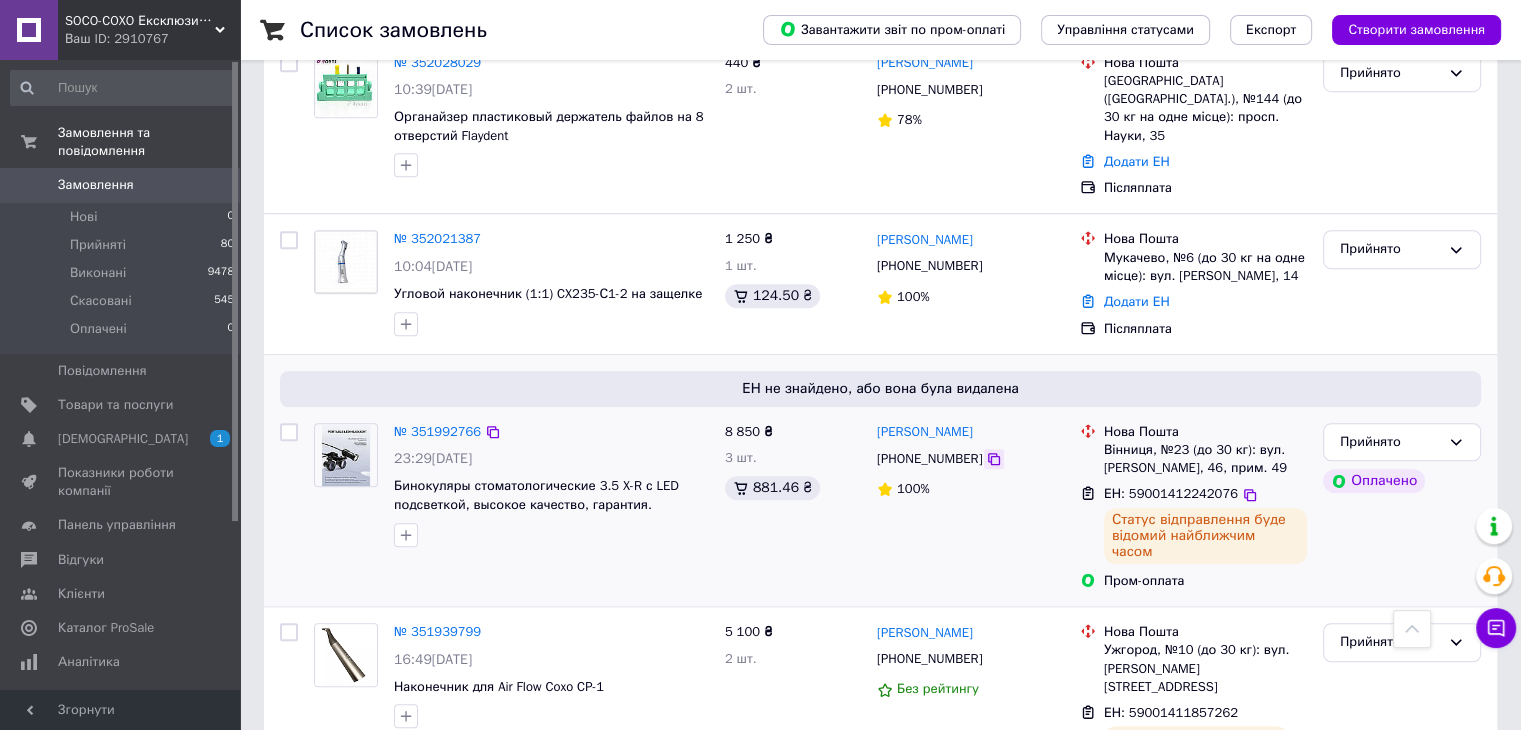 click 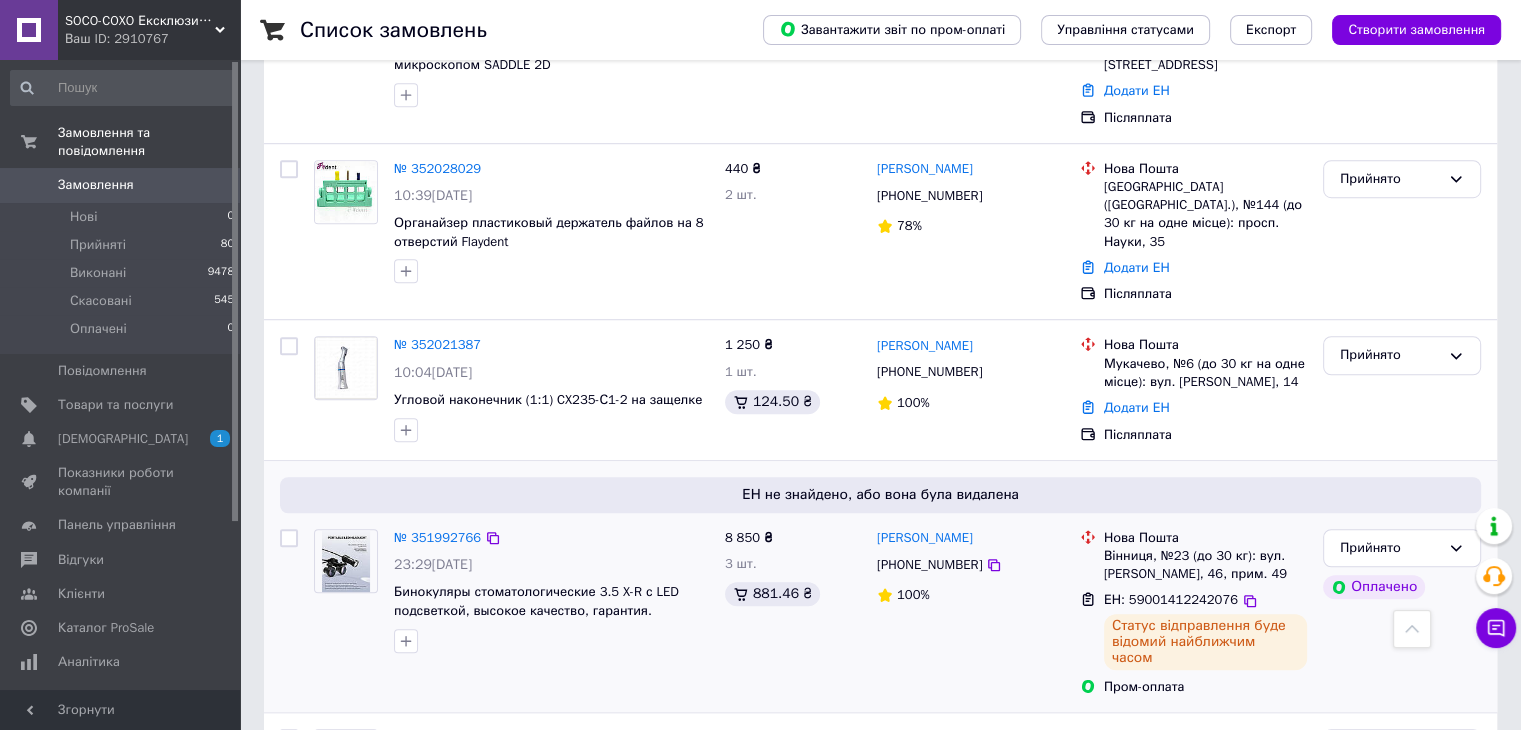 scroll, scrollTop: 1290, scrollLeft: 0, axis: vertical 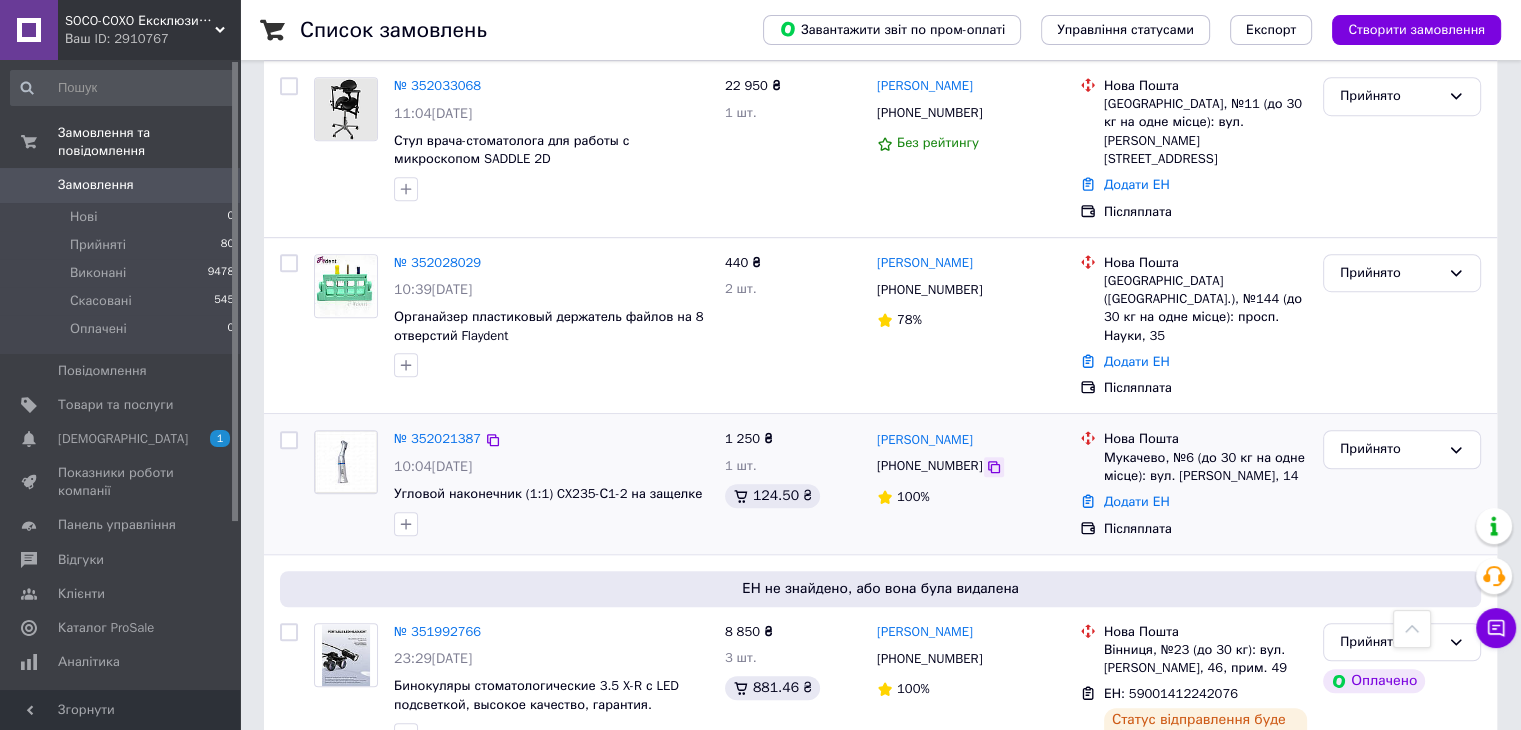 click 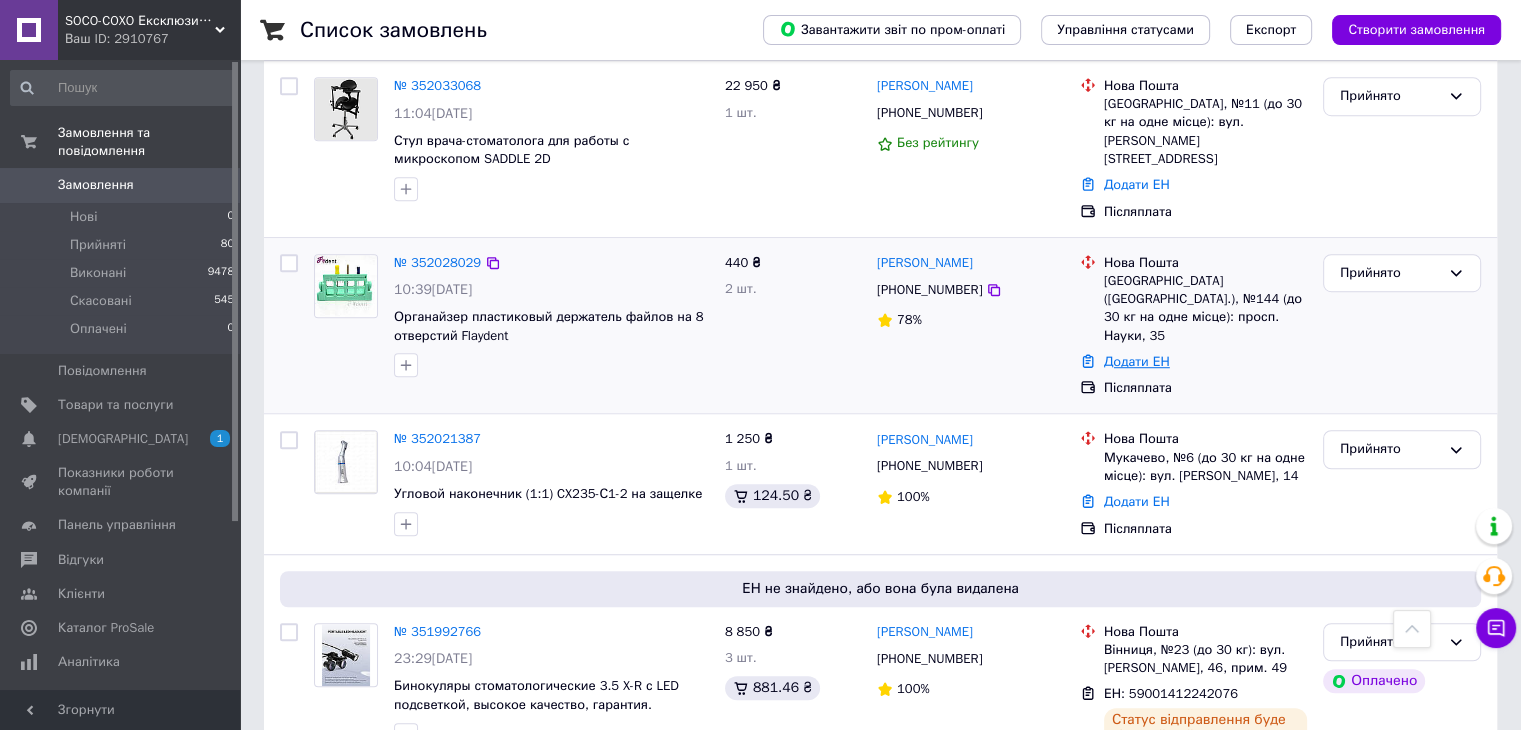 click on "Додати ЕН" at bounding box center (1137, 361) 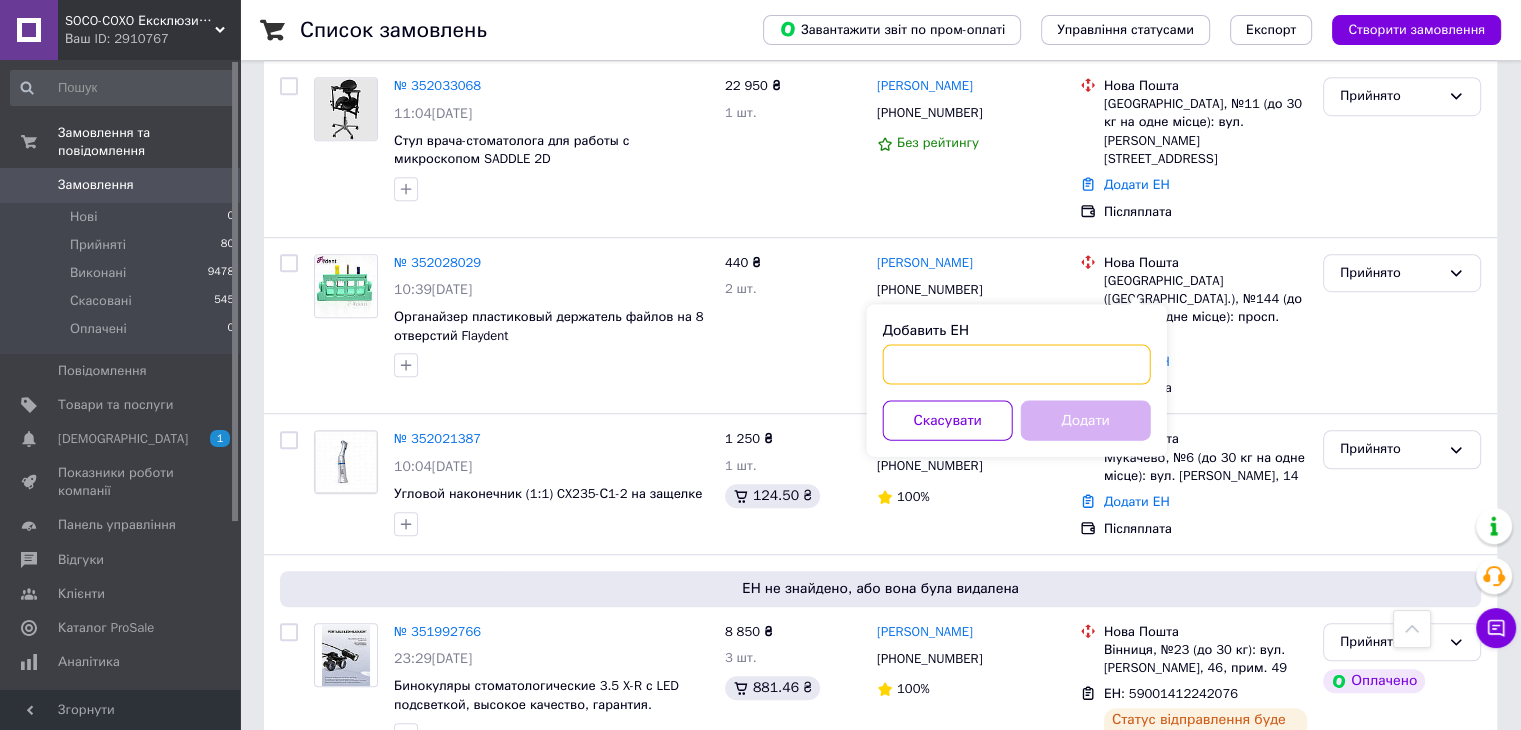 click on "Добавить ЕН" at bounding box center [1017, 364] 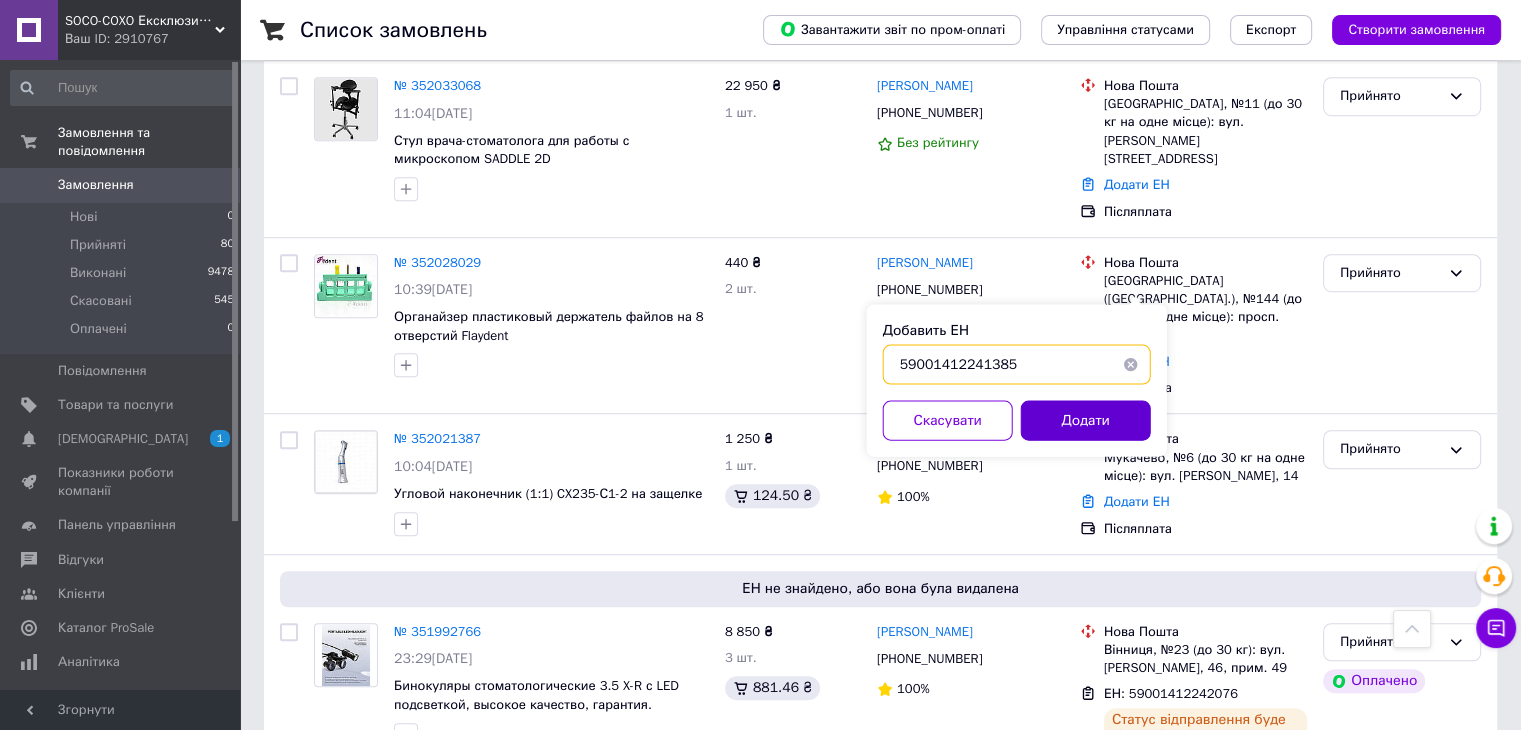 type on "59001412241385" 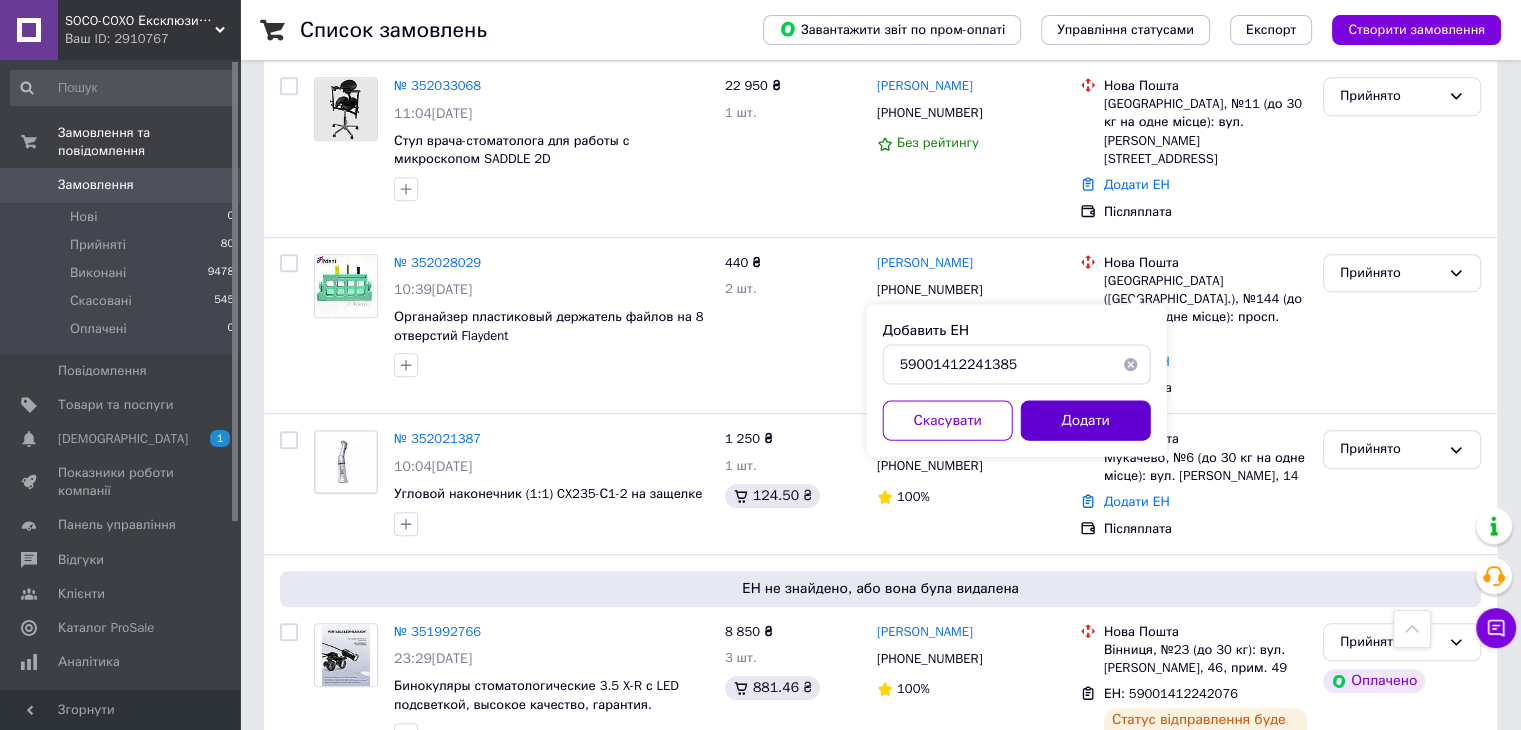 click on "Додати" at bounding box center [1086, 420] 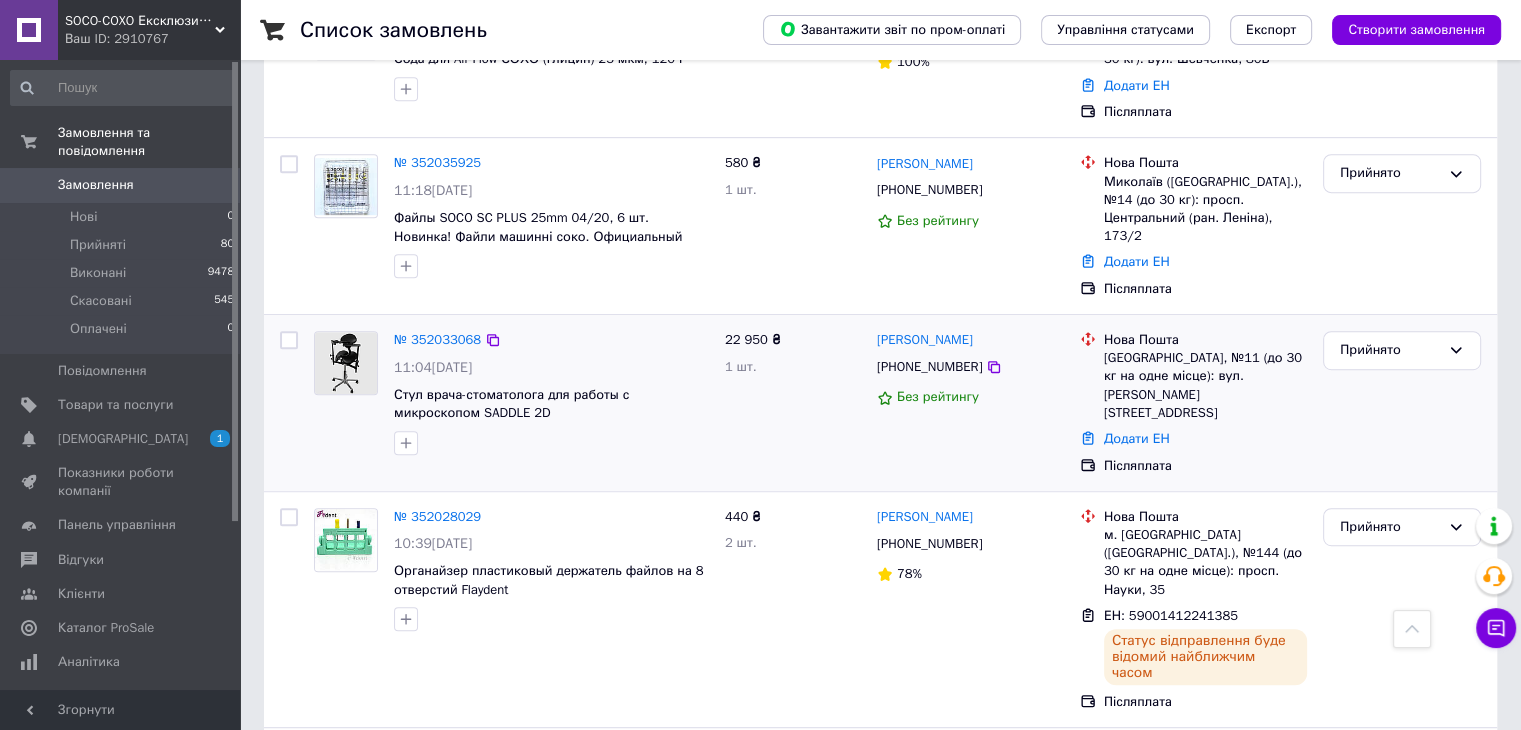 scroll, scrollTop: 990, scrollLeft: 0, axis: vertical 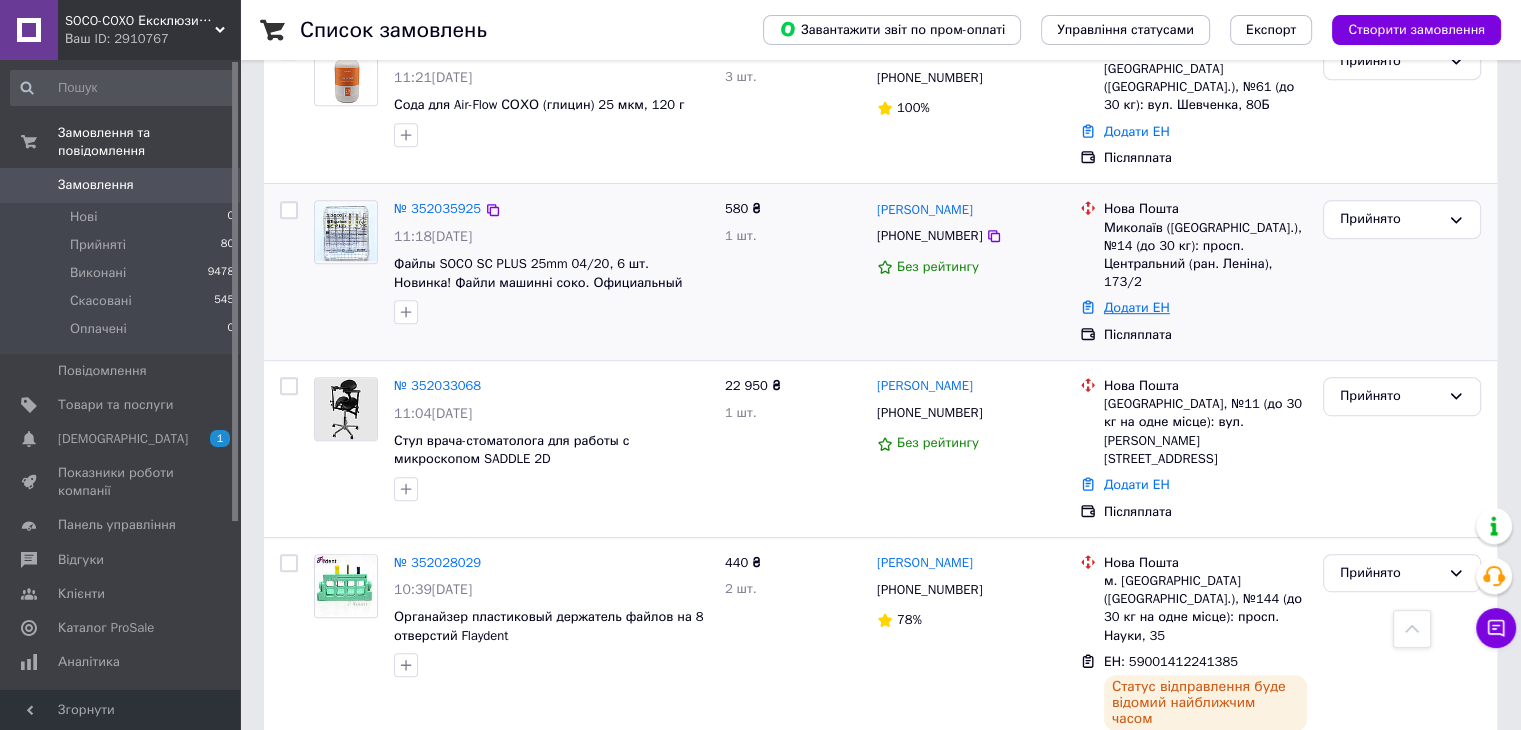 click on "Додати ЕН" at bounding box center [1137, 307] 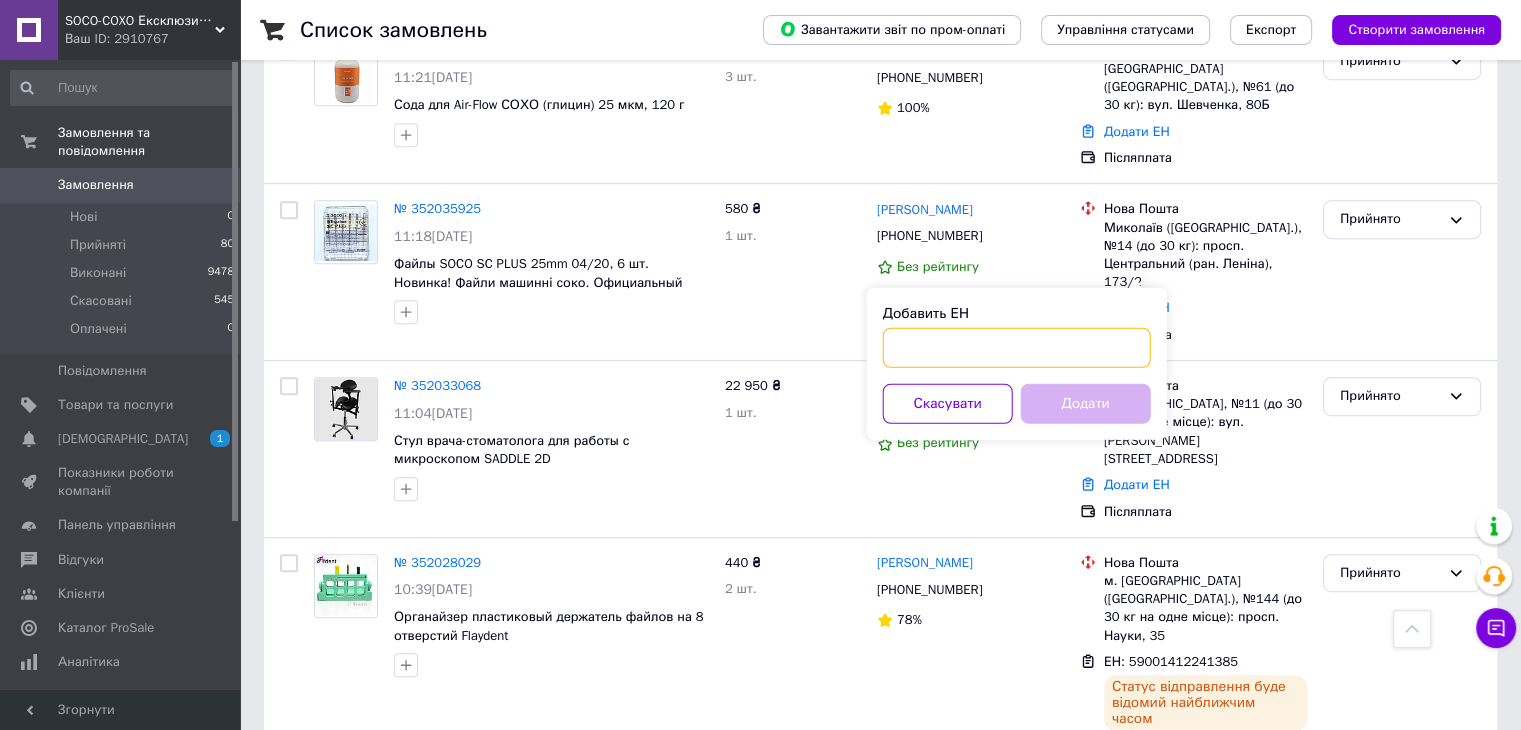 click on "Добавить ЕН" at bounding box center [1017, 348] 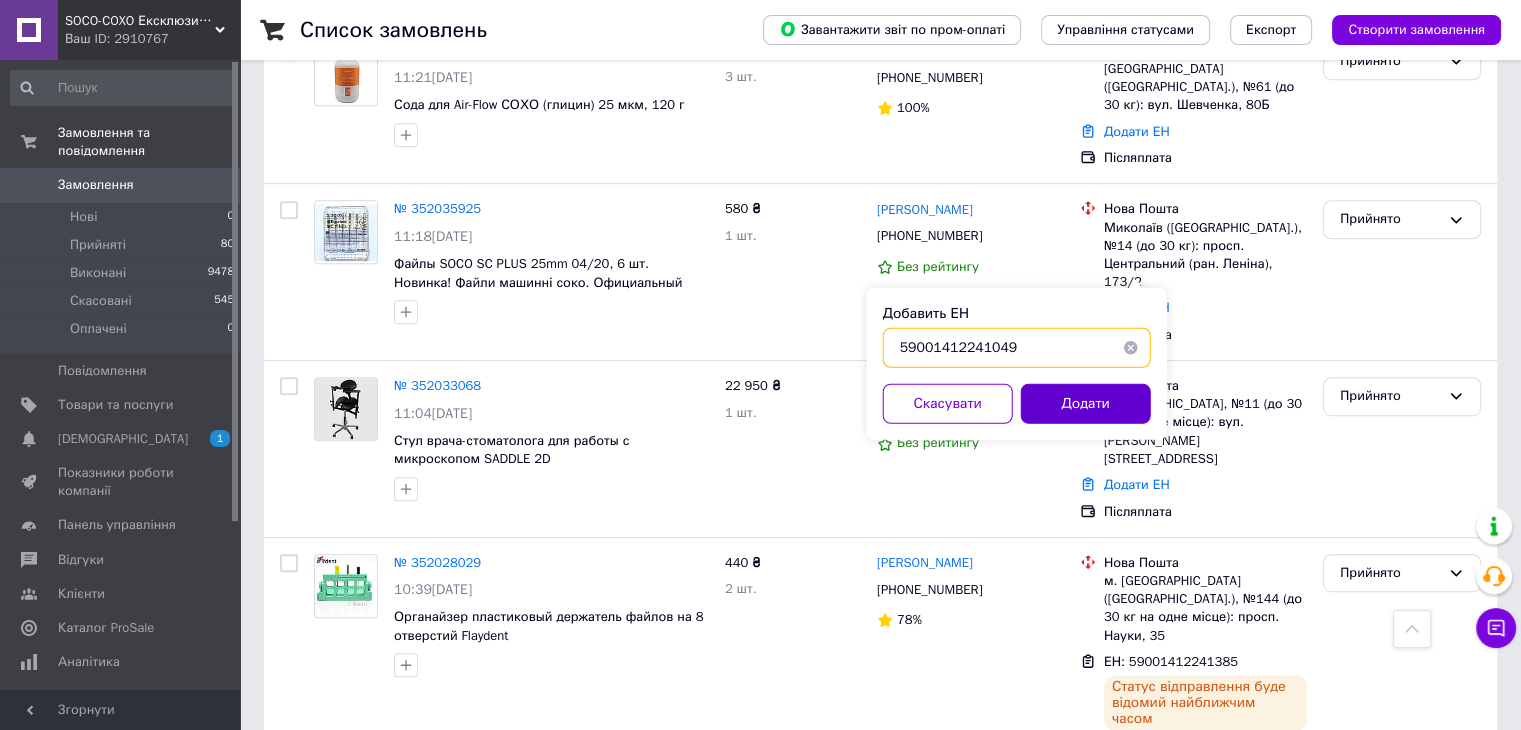 type on "59001412241049" 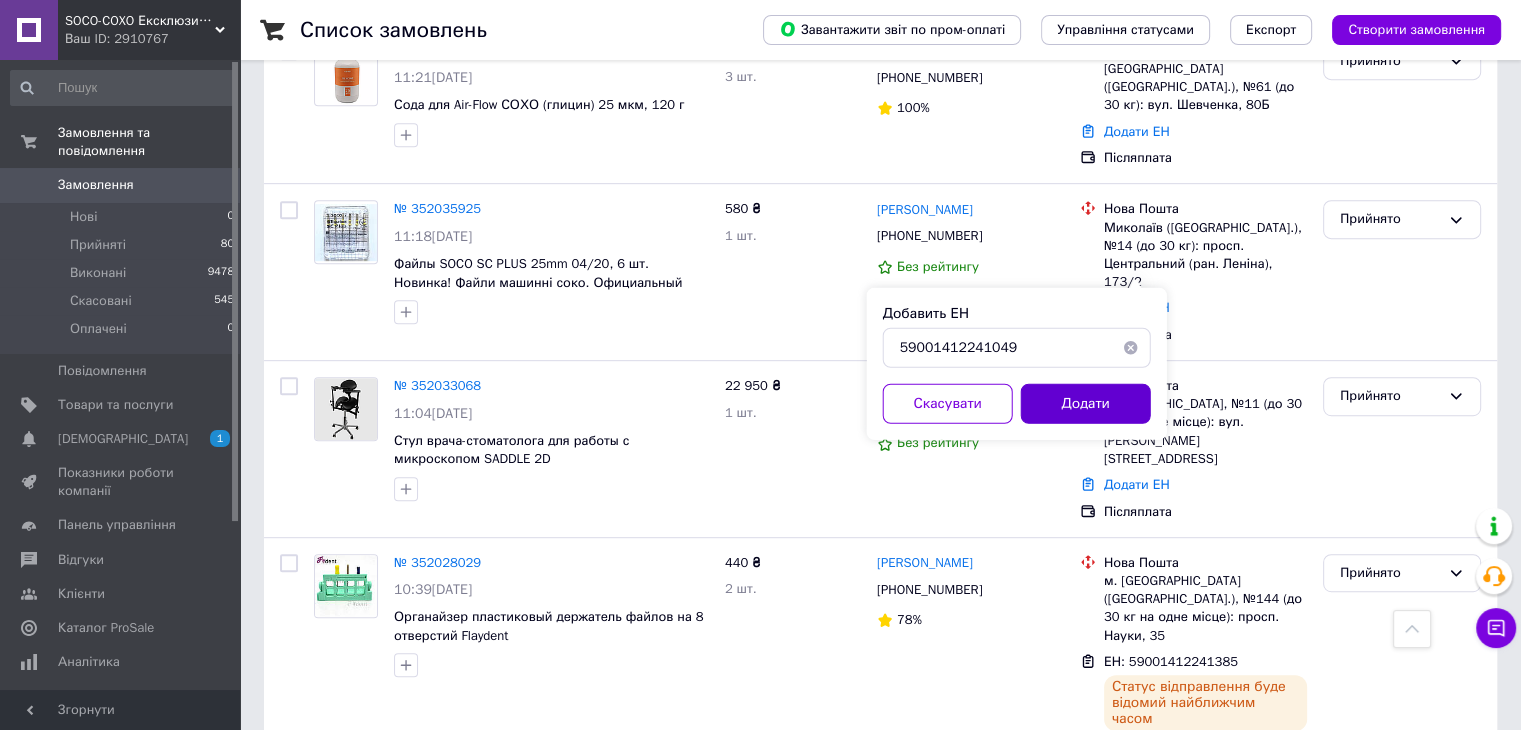 click on "Додати" at bounding box center [1086, 404] 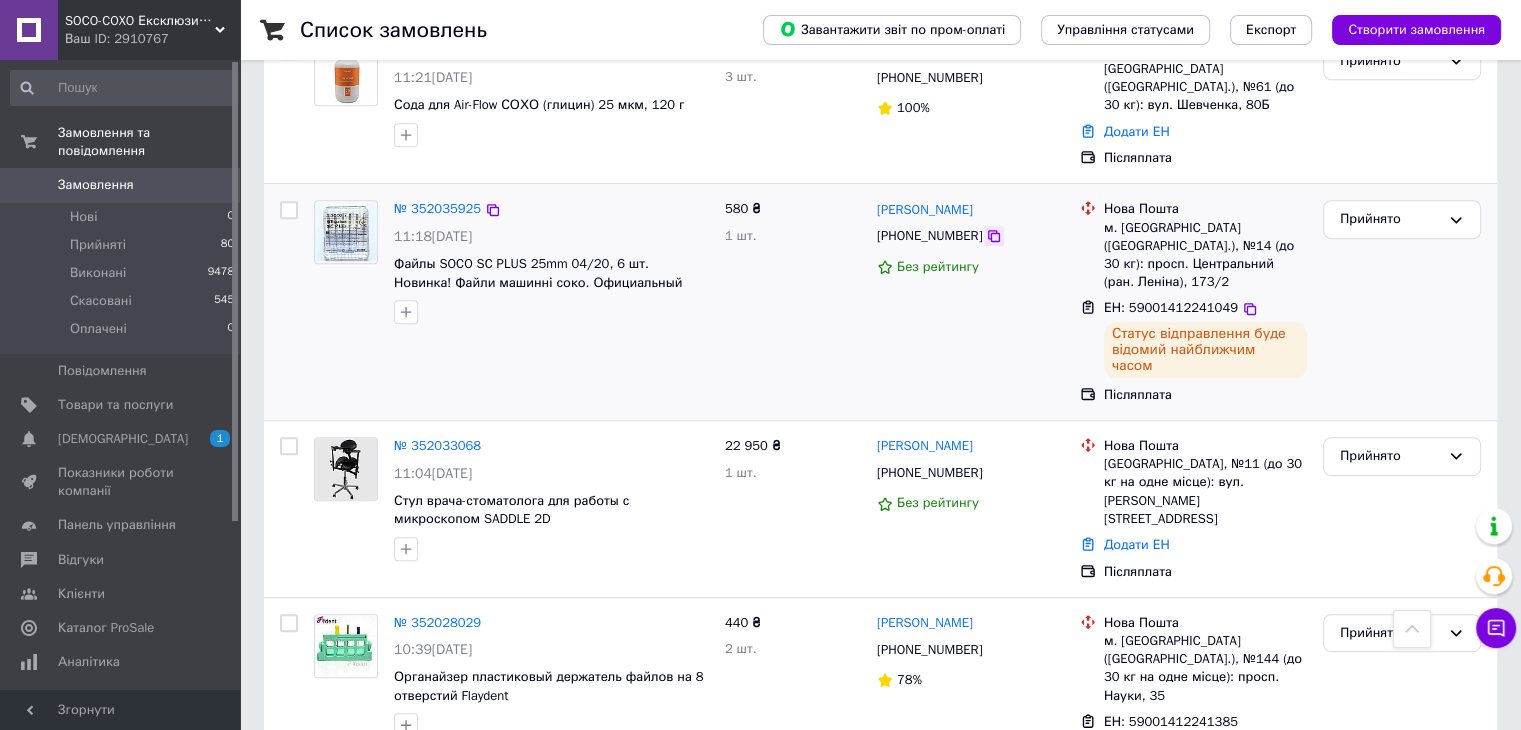 click 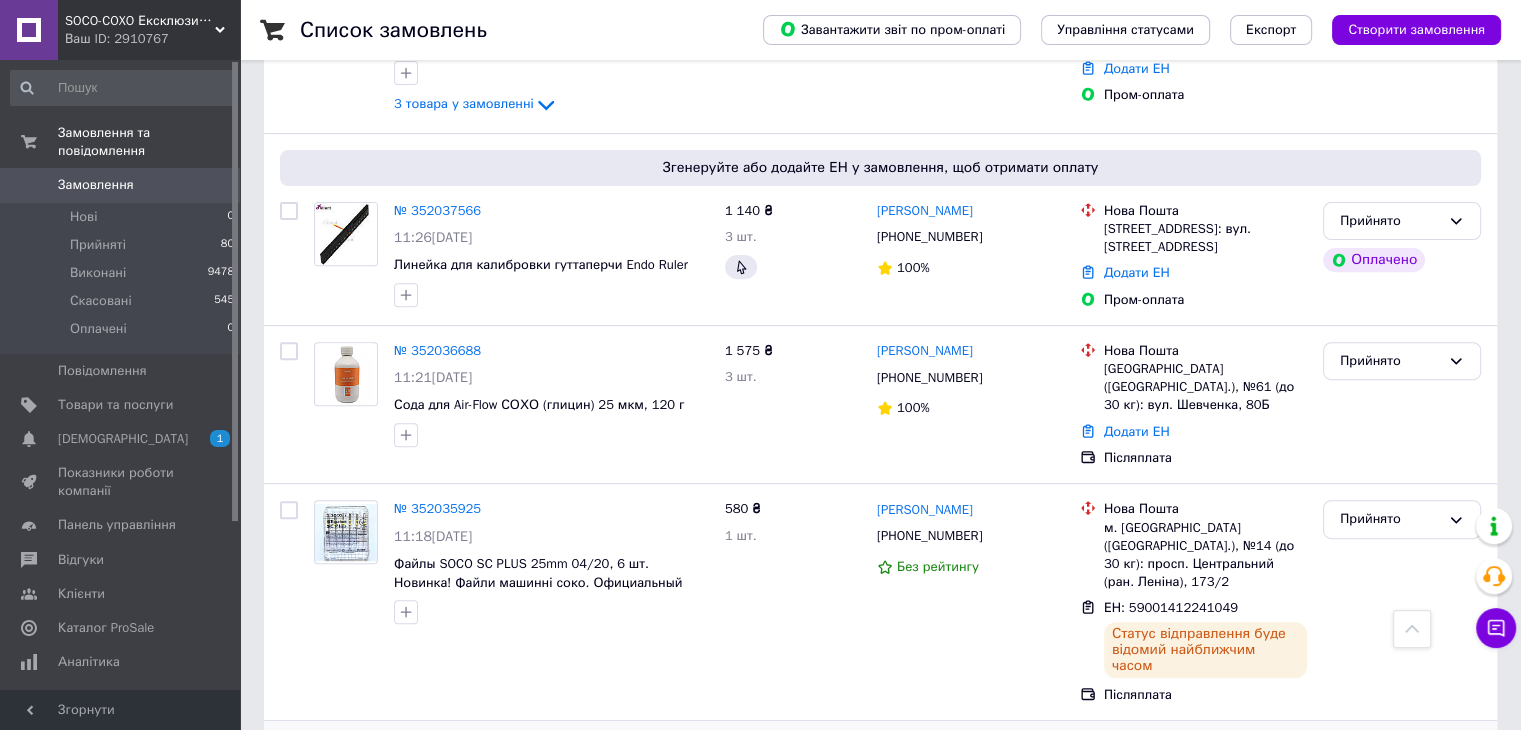 scroll, scrollTop: 590, scrollLeft: 0, axis: vertical 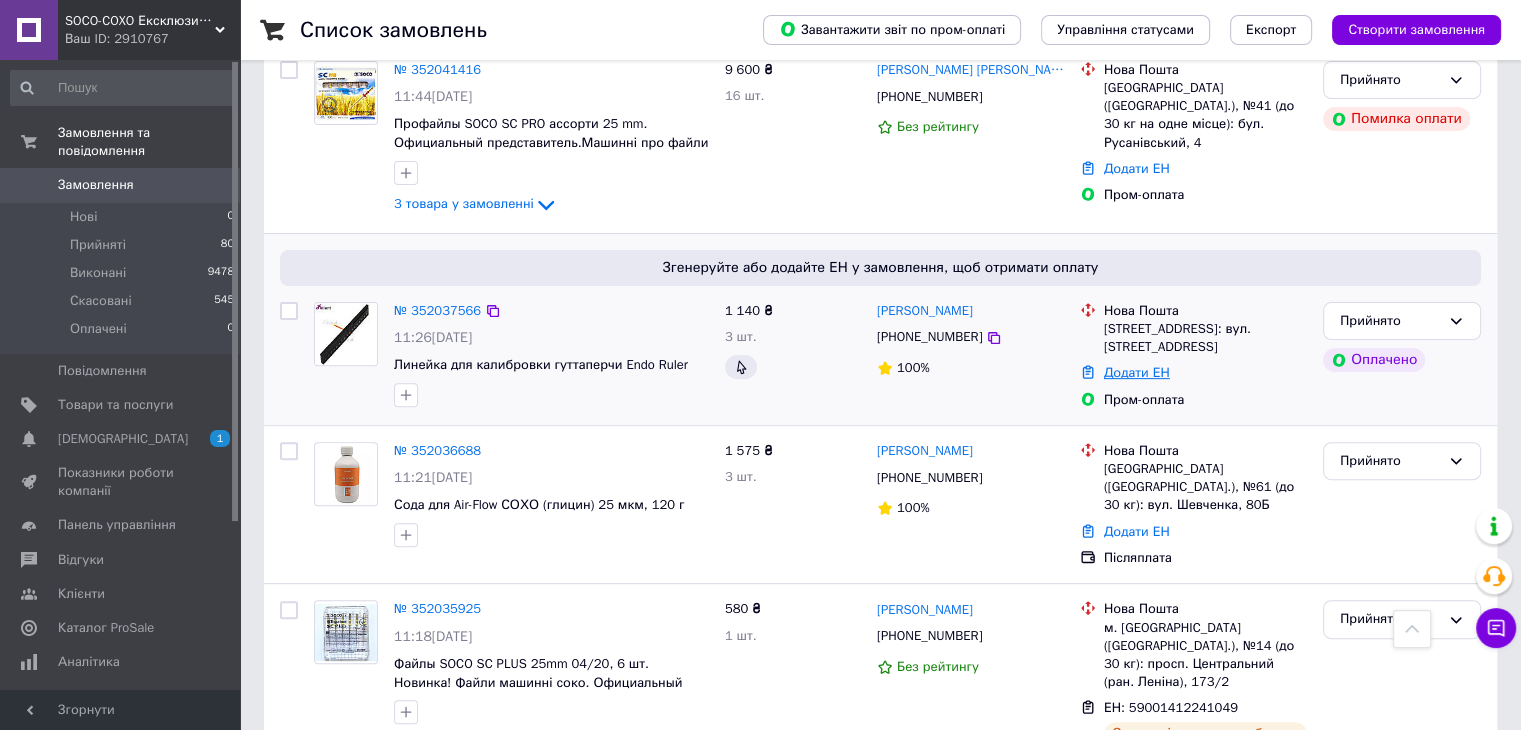 click on "Додати ЕН" at bounding box center [1137, 372] 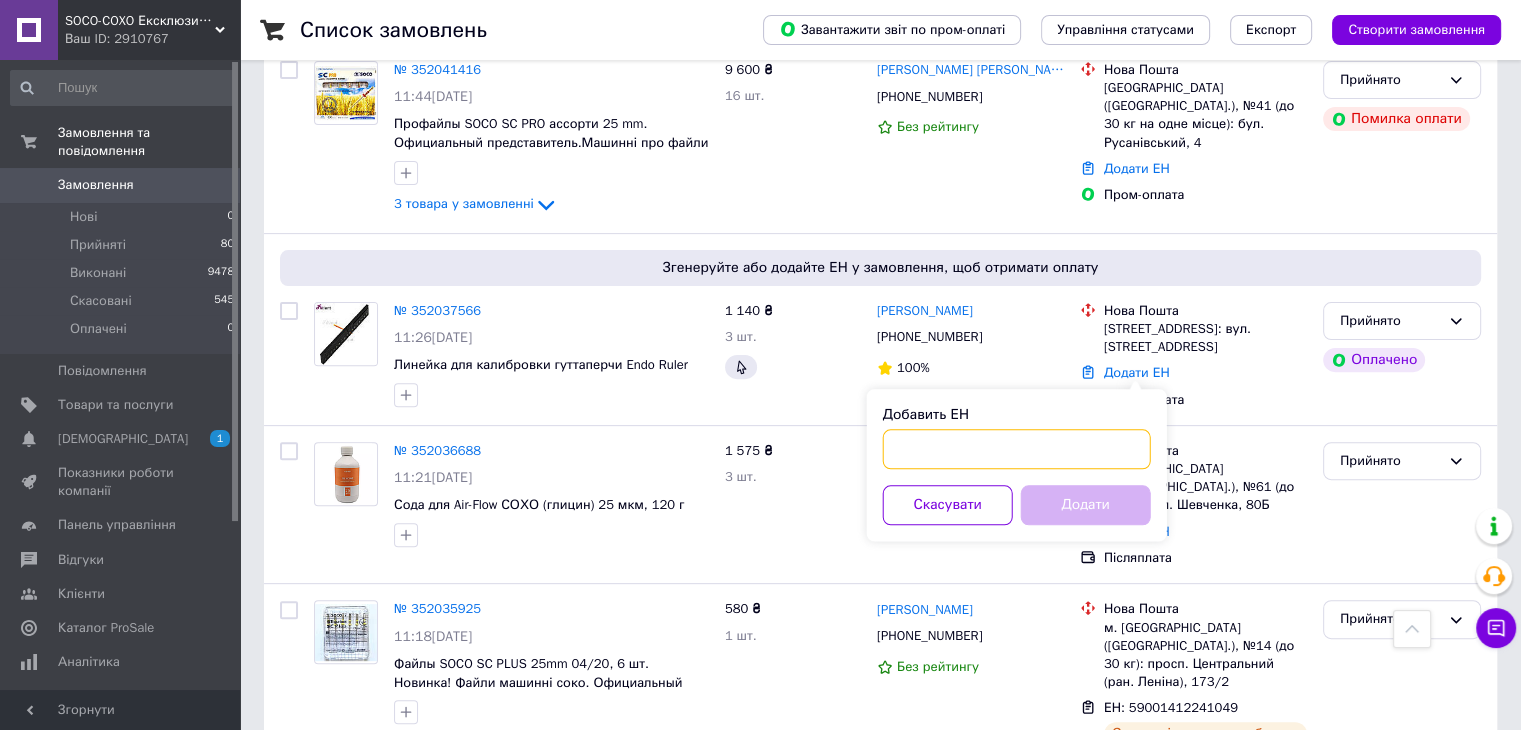 click on "Добавить ЕН" at bounding box center [1017, 449] 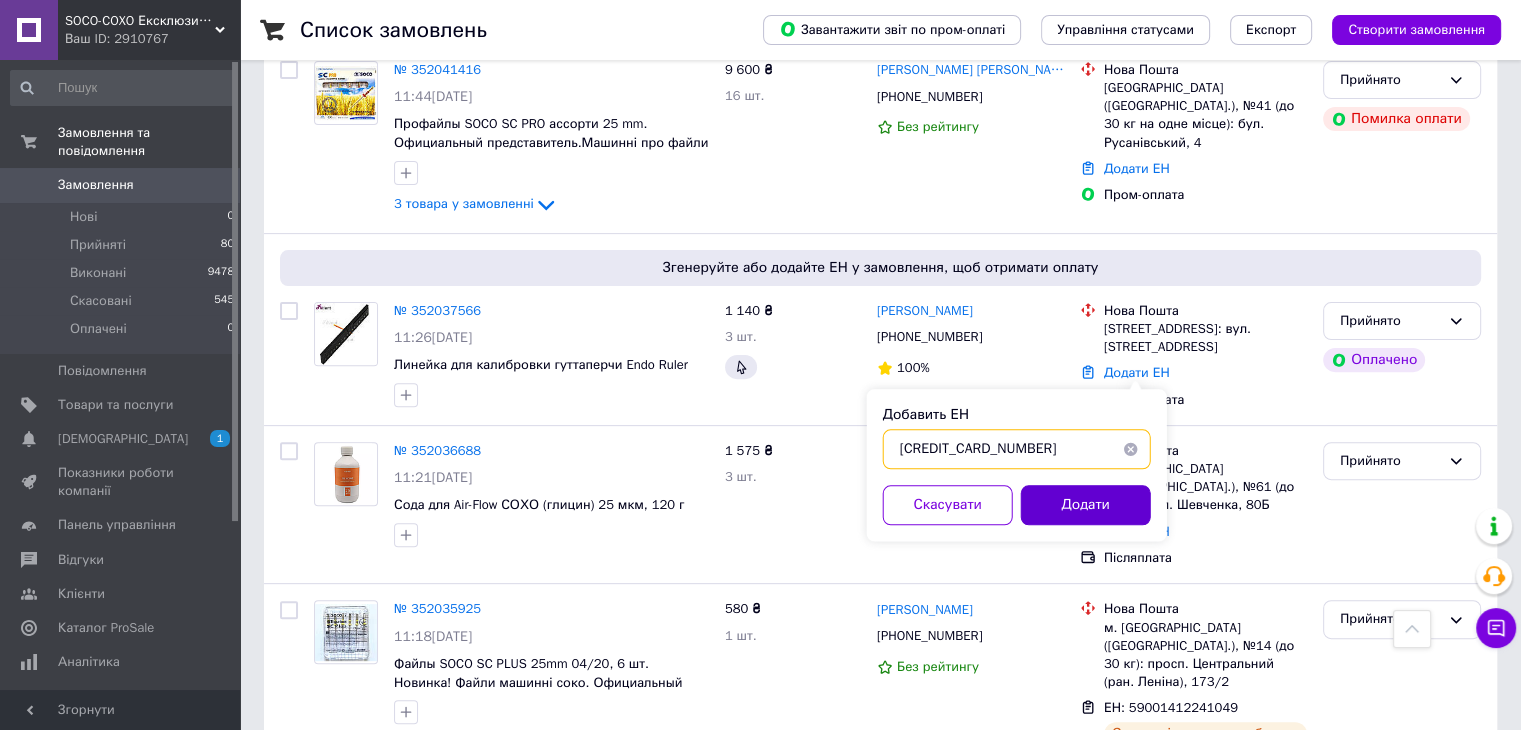type on "59001412240705" 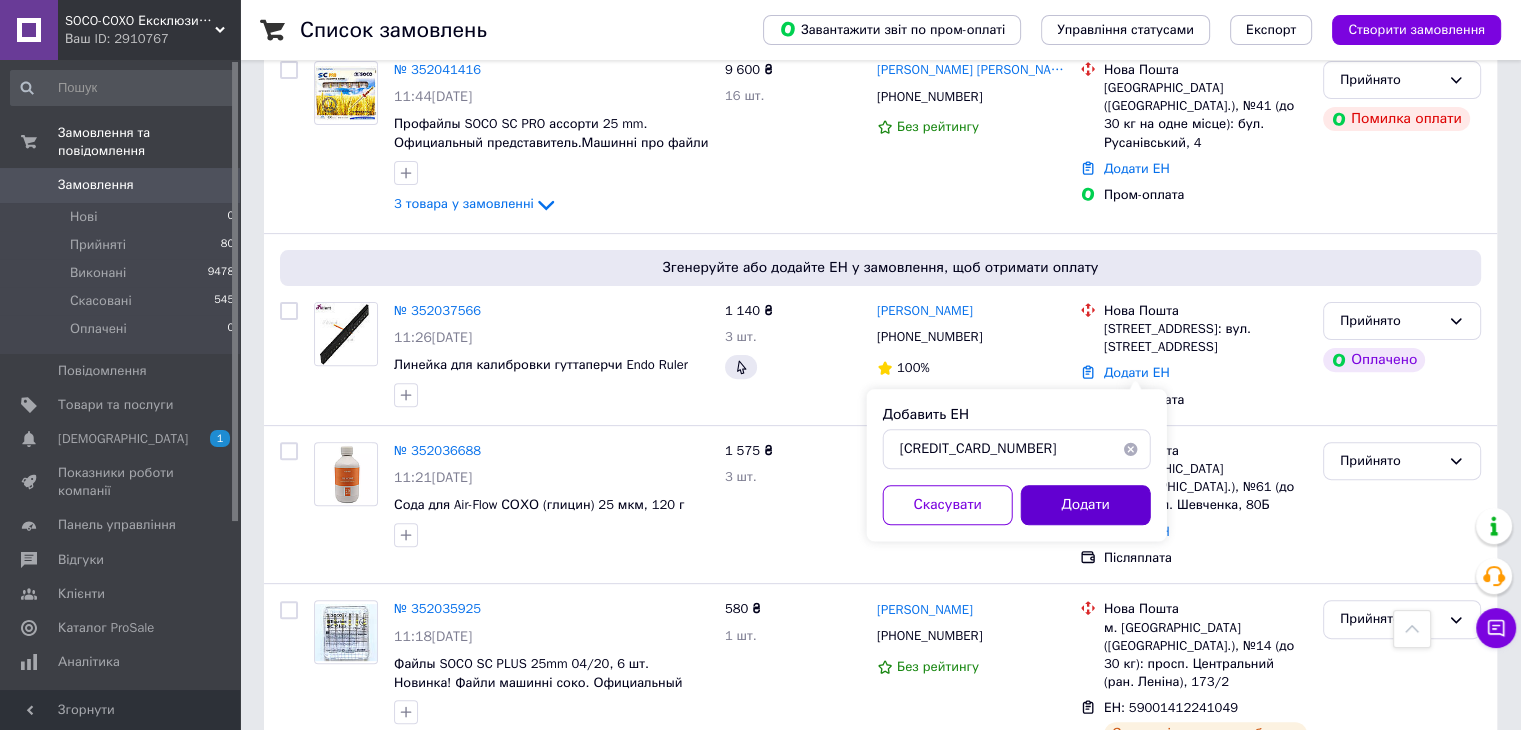 click on "Додати" at bounding box center [1086, 505] 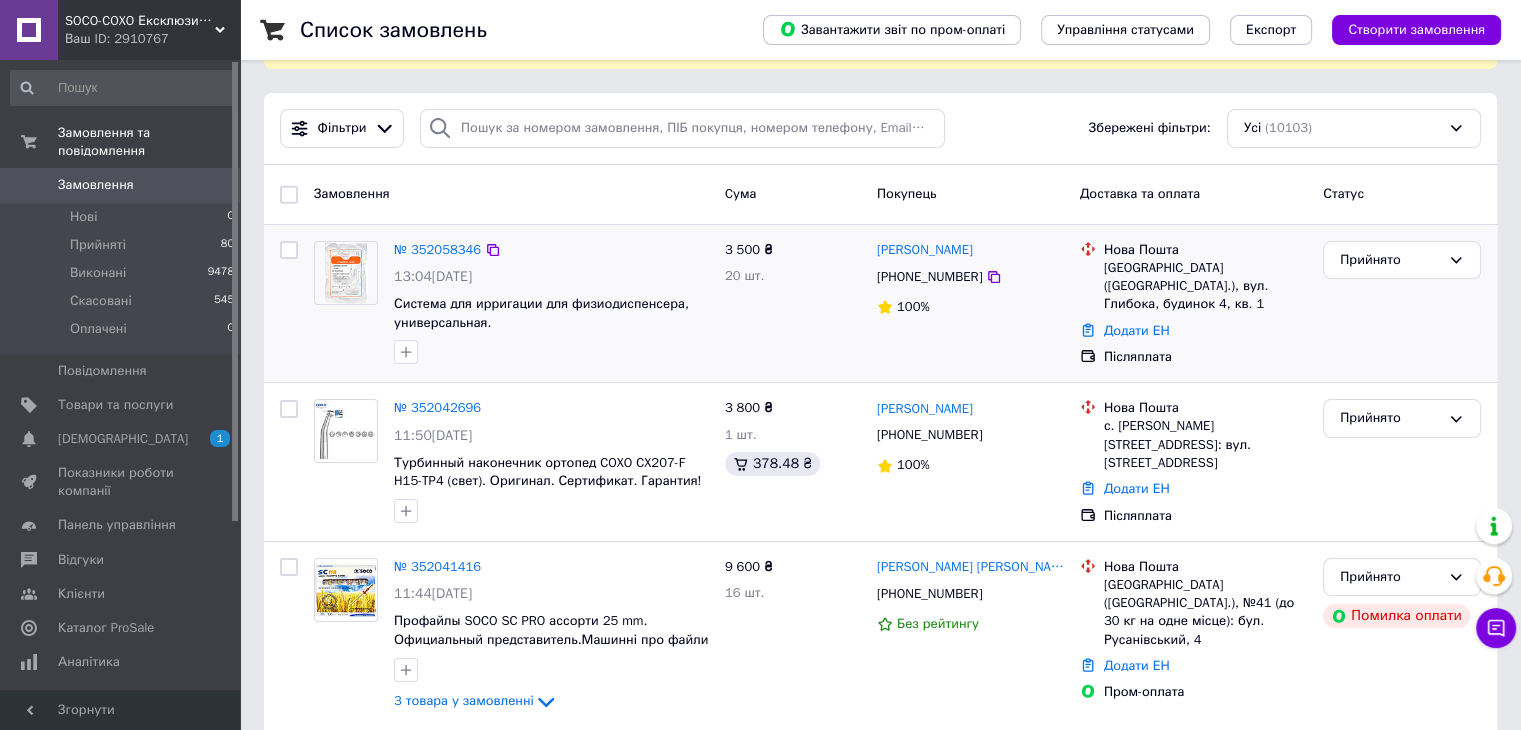 scroll, scrollTop: 0, scrollLeft: 0, axis: both 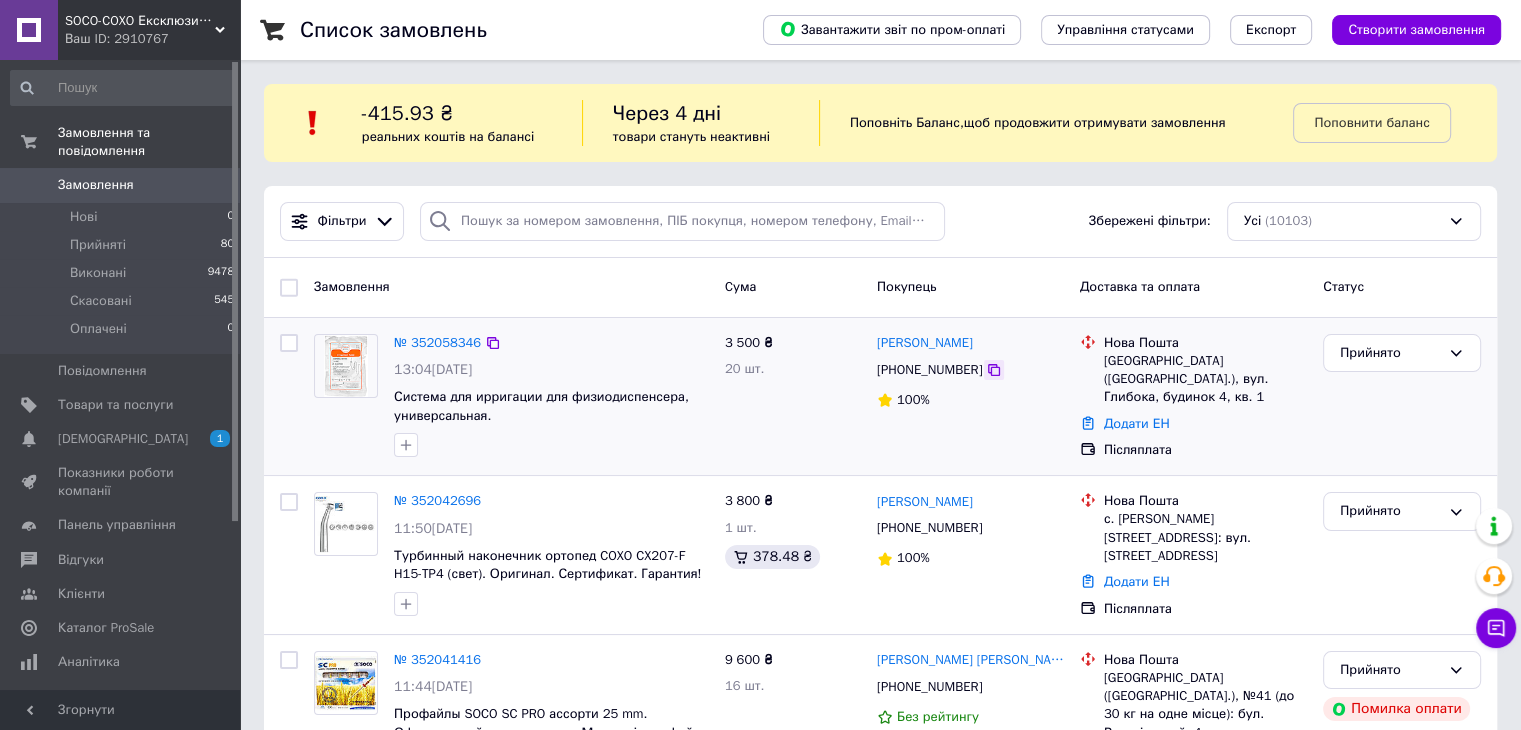 click 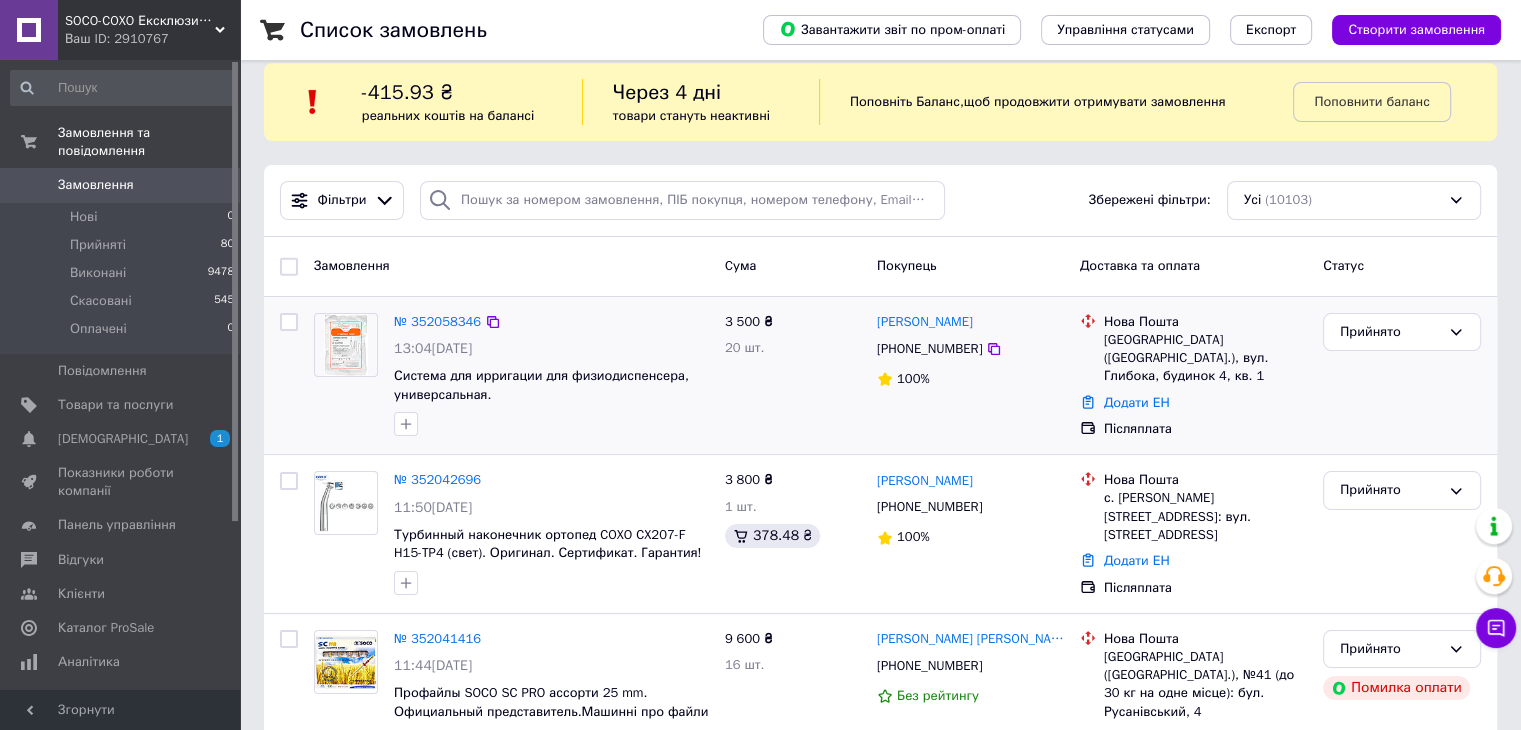 scroll, scrollTop: 0, scrollLeft: 0, axis: both 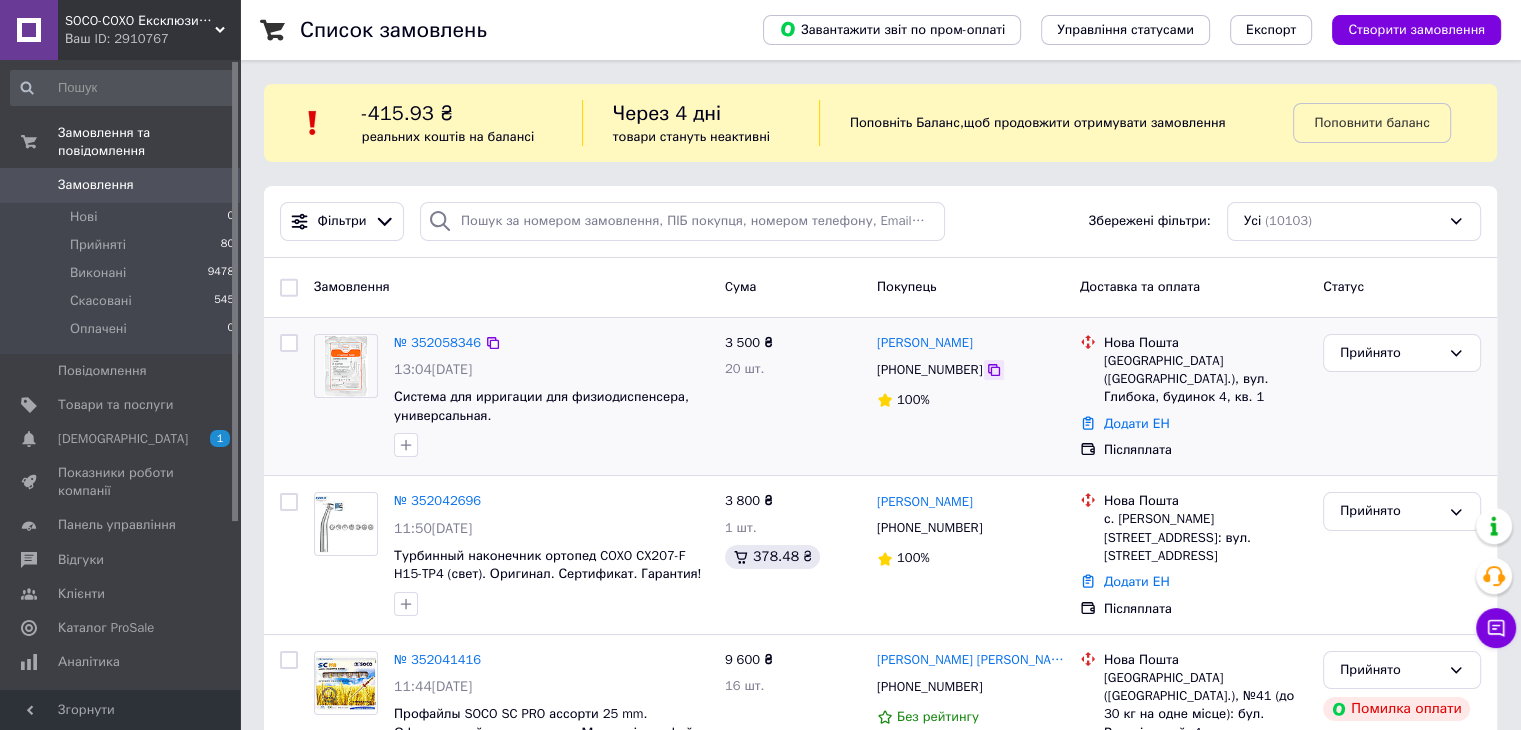 click 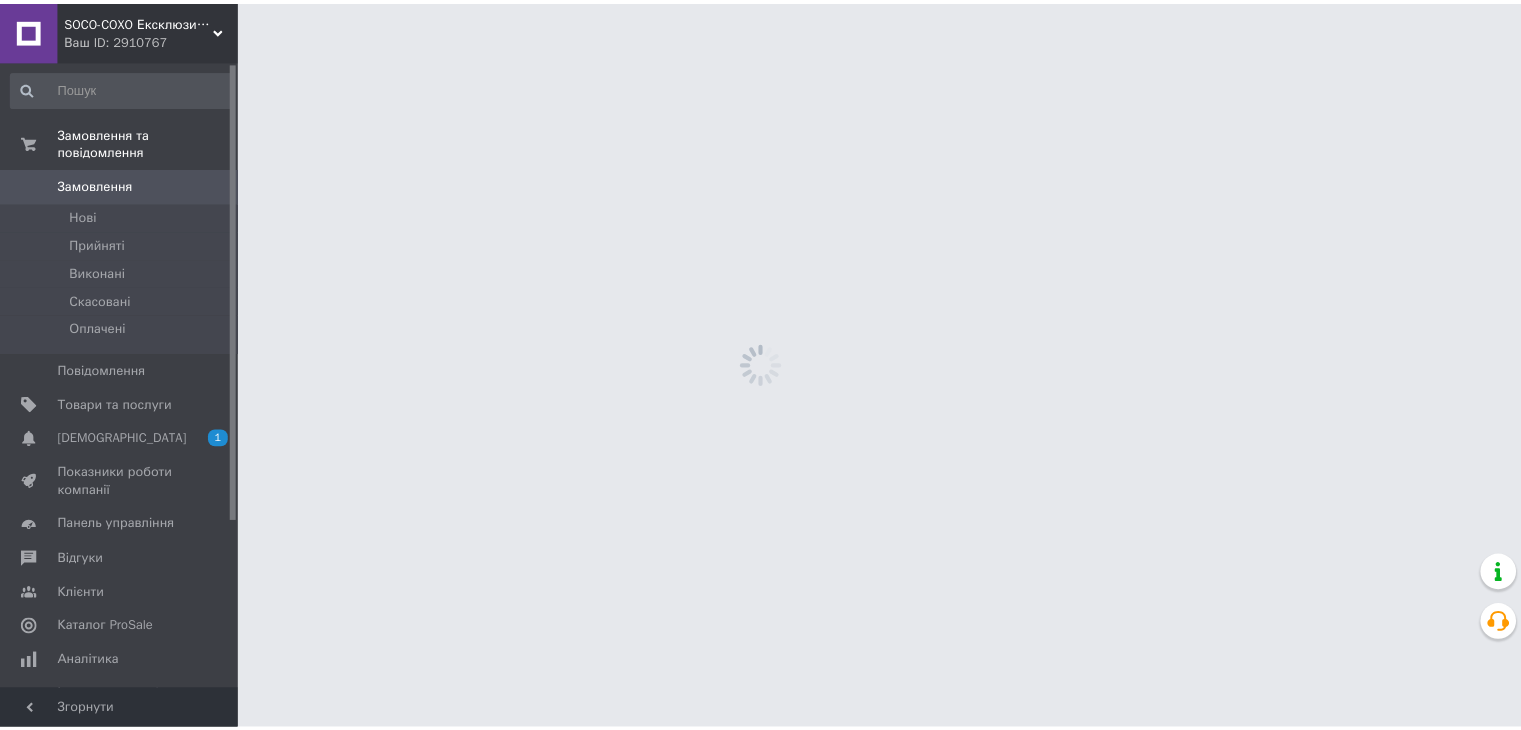 scroll, scrollTop: 0, scrollLeft: 0, axis: both 